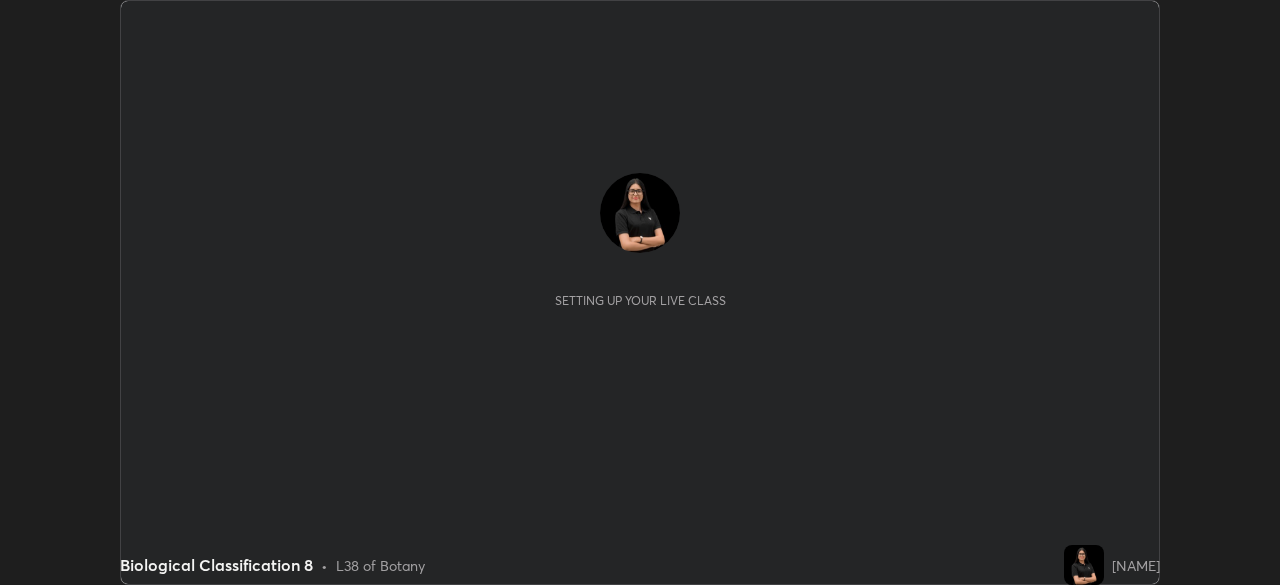 scroll, scrollTop: 0, scrollLeft: 0, axis: both 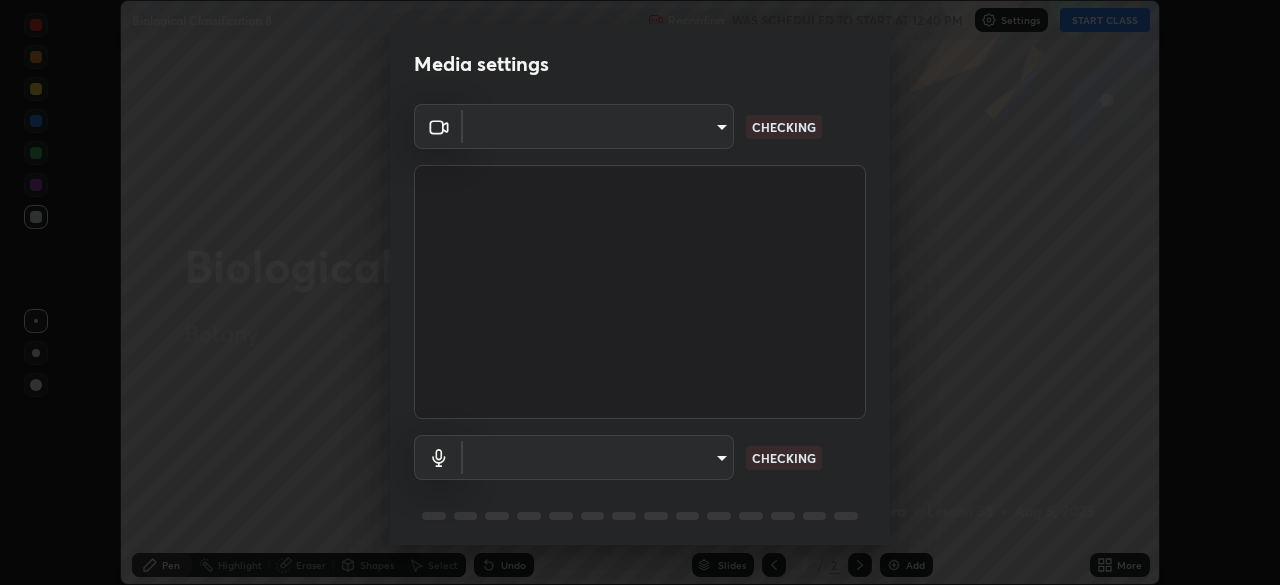 click on "Erase all Biological Classification 8 Recording WAS SCHEDULED TO START AT  12:40 PM Settings START CLASS Setting up your live class Biological Classification 8 • L38 of Botany [NAME] Pen Highlight Eraser Shapes Select Undo Slides 2 / 2 Add More No doubts shared Encourage your learners to ask a doubt for better clarity Report an issue Reason for reporting Buffering Chat not working Audio - Video sync issue Educator video quality low ​ Attach an image Report Media settings ​ CHECKING ​ CHECKING 1 / 5 Next" at bounding box center (640, 292) 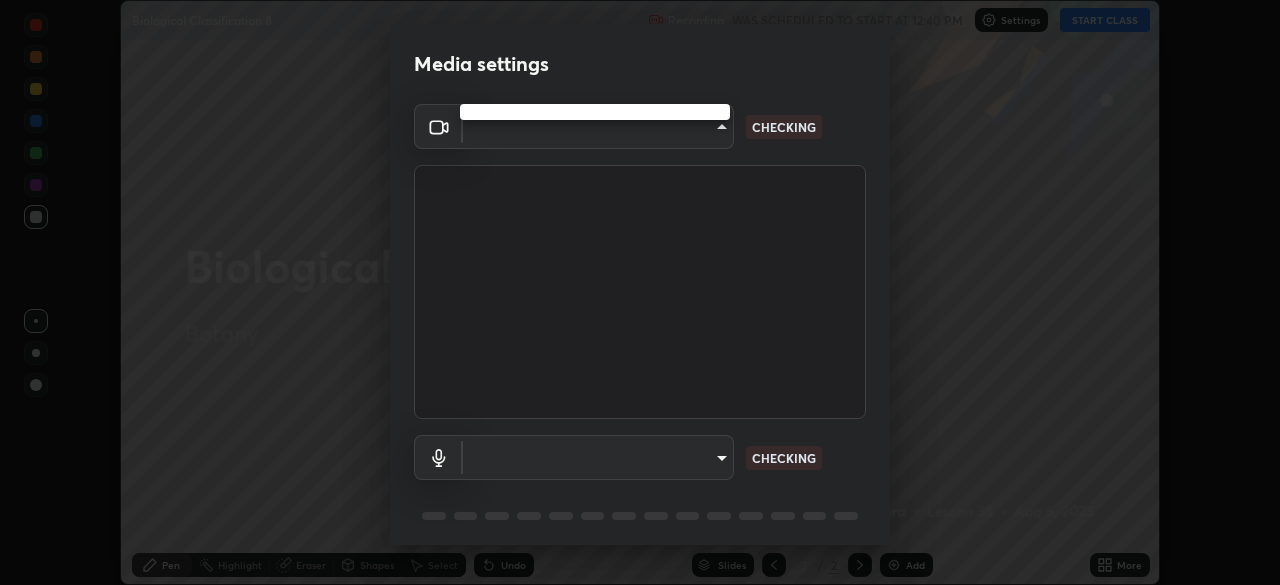 type on "26ea4645ce1167a88714ccf2a1c7b245e82c900ba769eb6e2bf526cec6792837" 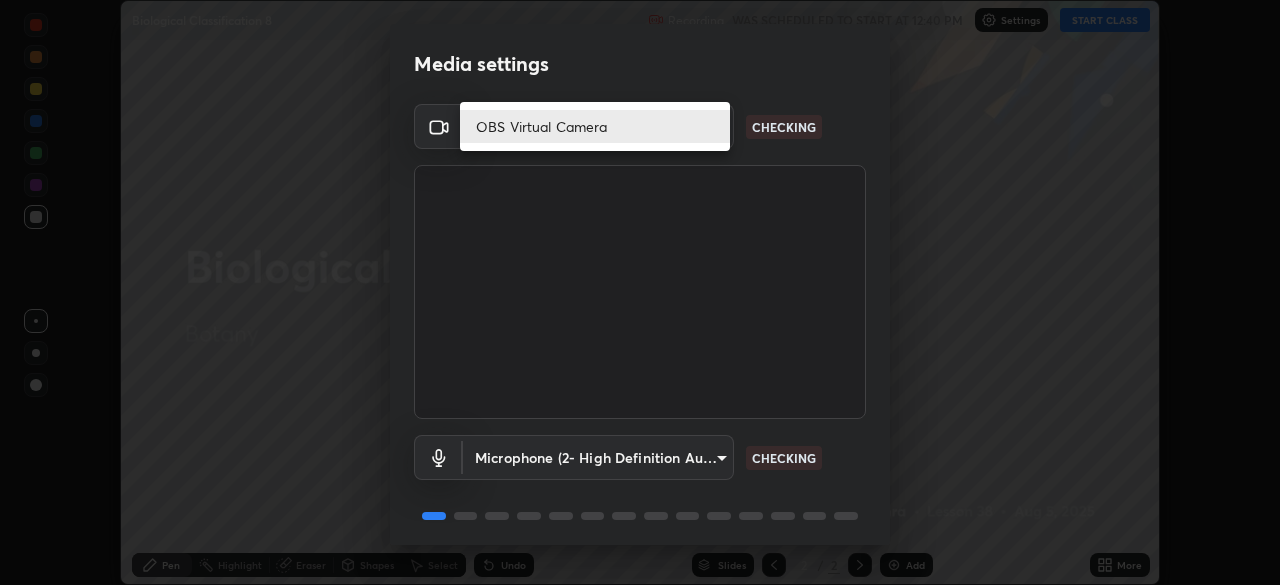 click on "OBS Virtual Camera" at bounding box center (595, 126) 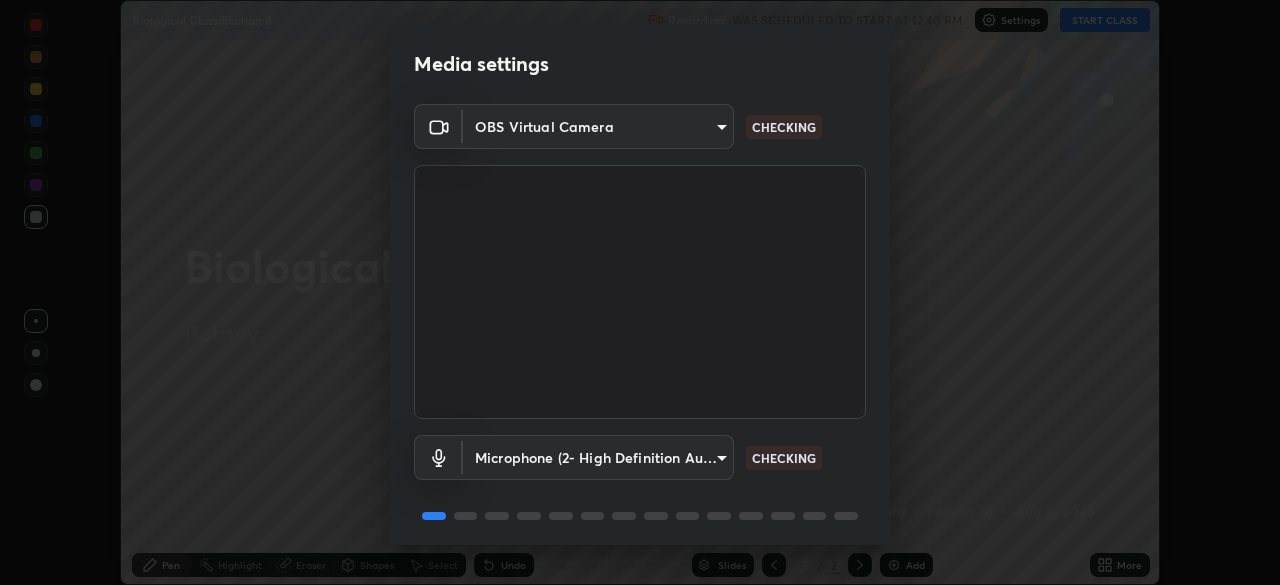 scroll, scrollTop: 71, scrollLeft: 0, axis: vertical 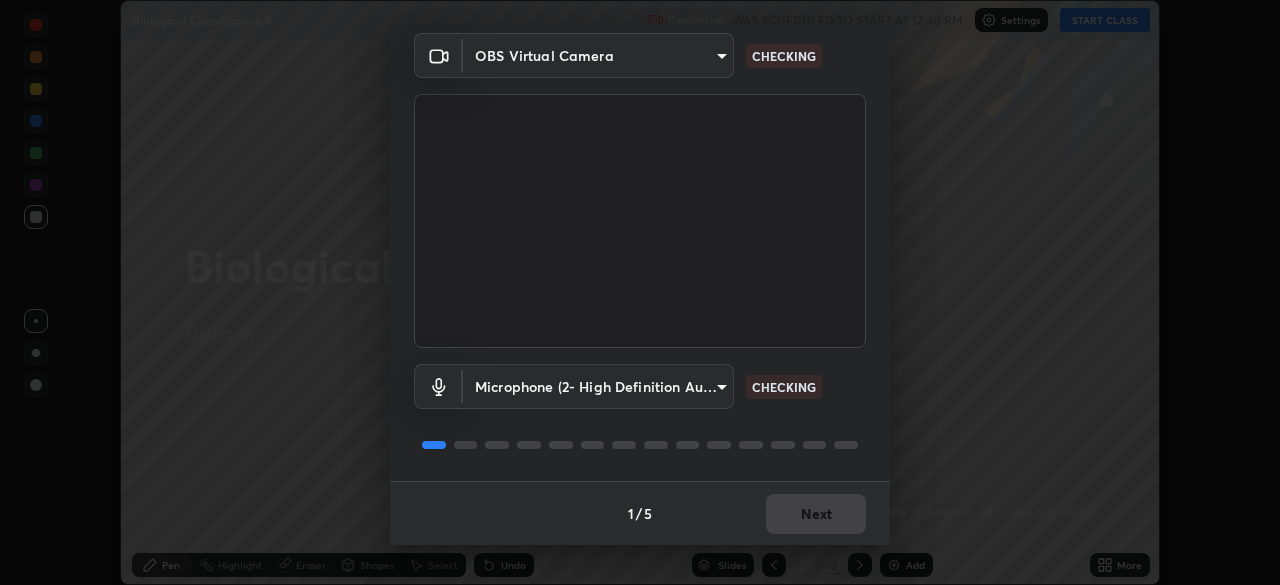 click on "Erase all Biological Classification 8 Recording WAS SCHEDULED TO START AT  12:40 PM Settings START CLASS Setting up your live class Biological Classification 8 • L38 of Botany [NAME] Pen Highlight Eraser Shapes Select Undo Slides 2 / 2 Add More No doubts shared Encourage your learners to ask a doubt for better clarity Report an issue Reason for reporting Buffering Chat not working Audio - Video sync issue Educator video quality low ​ Attach an image Report Media settings OBS Virtual Camera [HASH] CHECKING Microphone (2- High Definition Audio Device) [HASH] CHECKING 1 / 5 Next" at bounding box center [640, 292] 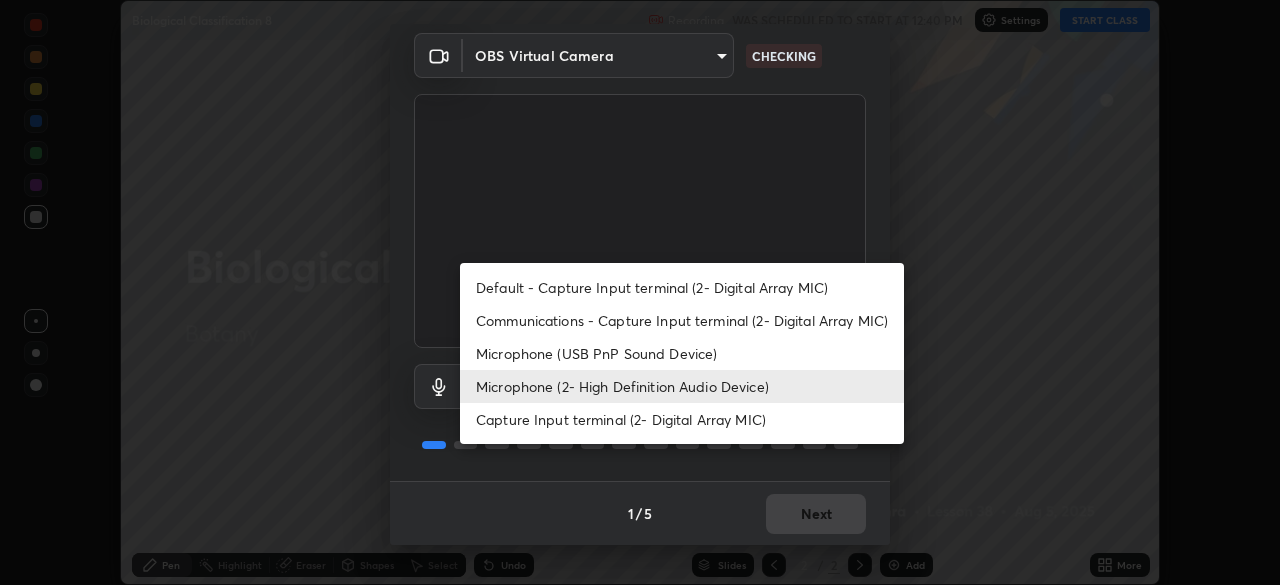 click on "Default - Capture Input terminal (2- Digital Array MIC)" at bounding box center (682, 287) 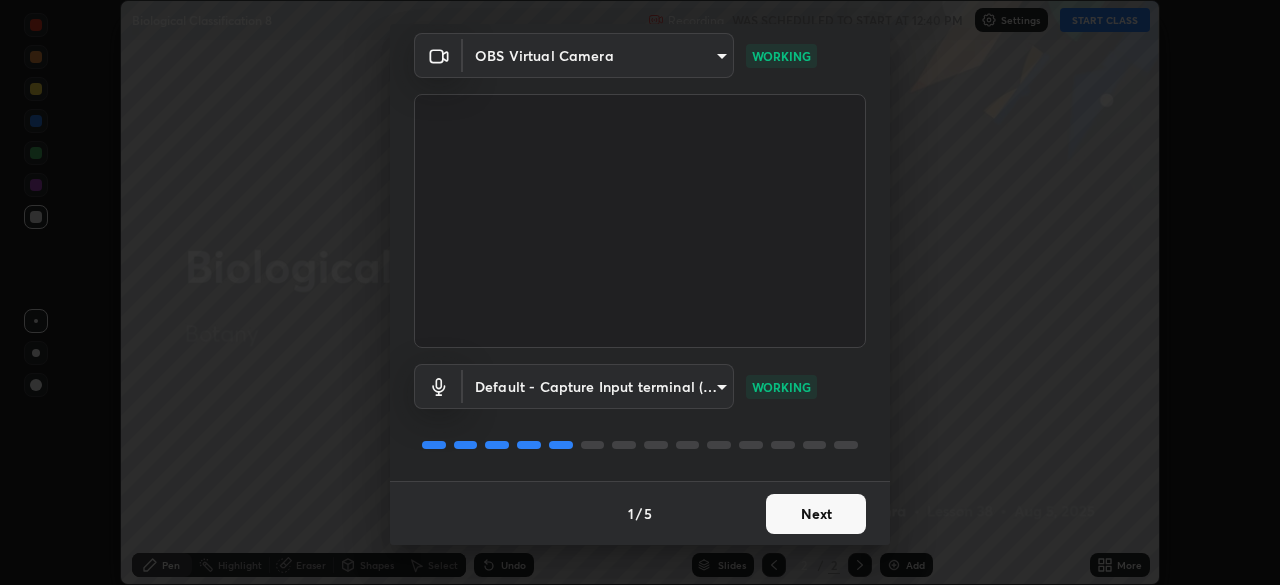 click on "Next" at bounding box center (816, 514) 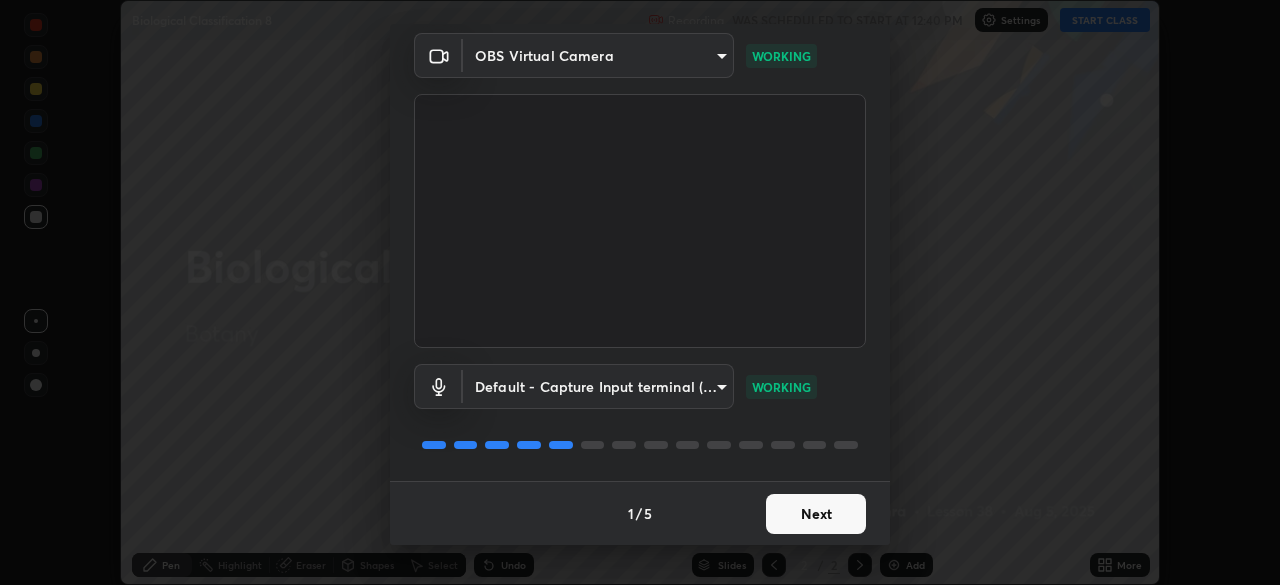 scroll, scrollTop: 0, scrollLeft: 0, axis: both 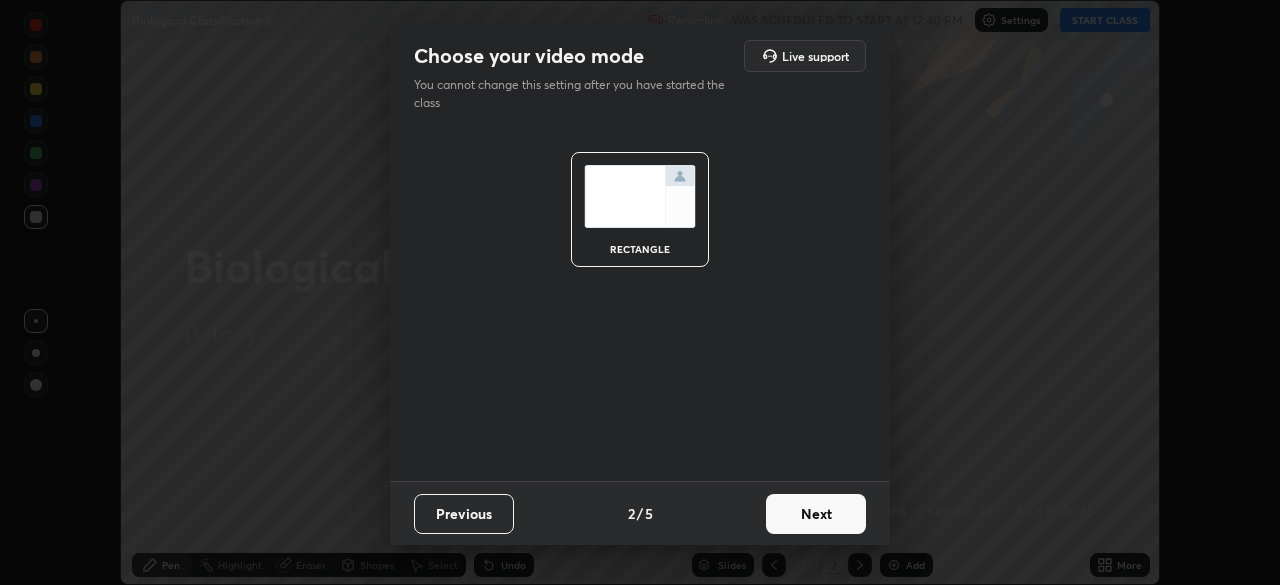 click on "Next" at bounding box center [816, 514] 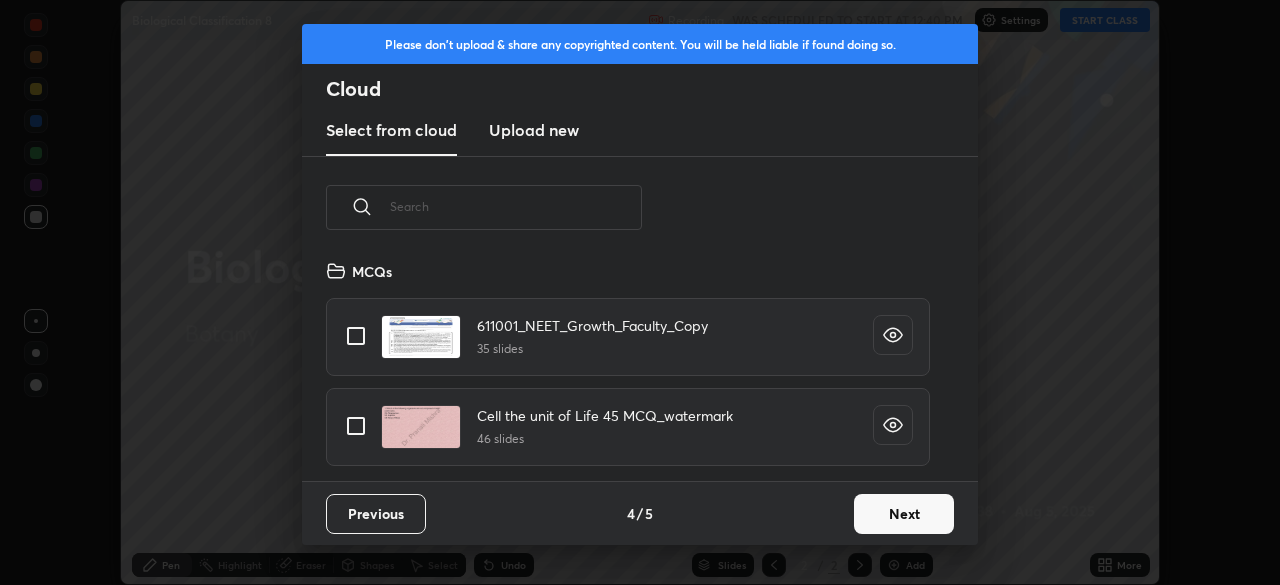 scroll, scrollTop: 7, scrollLeft: 11, axis: both 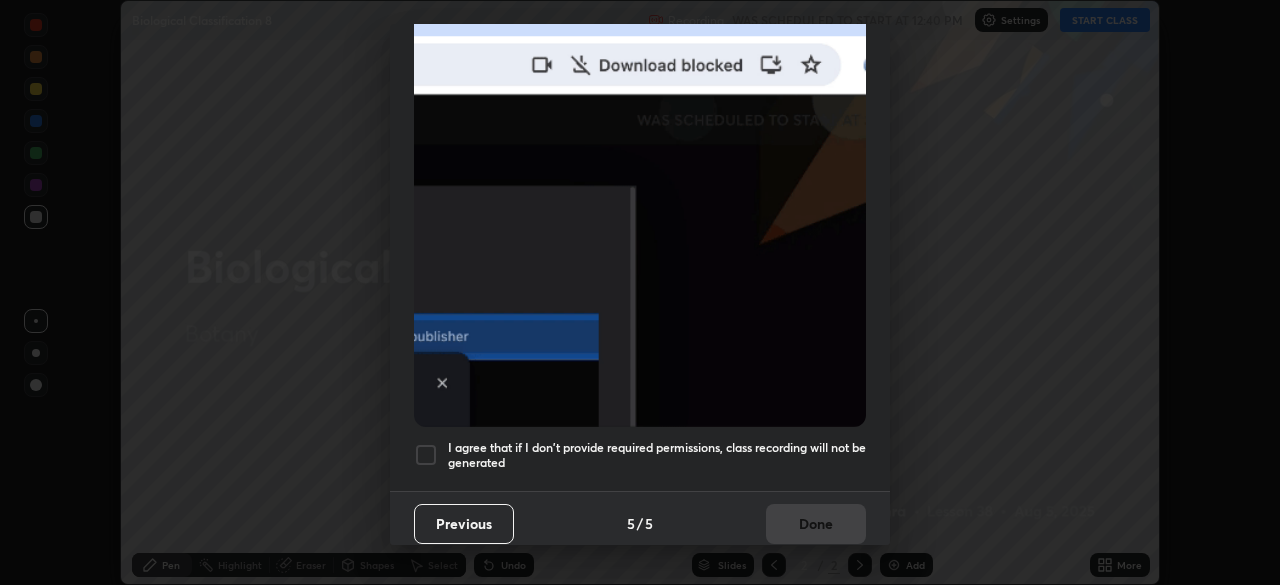 click at bounding box center [426, 455] 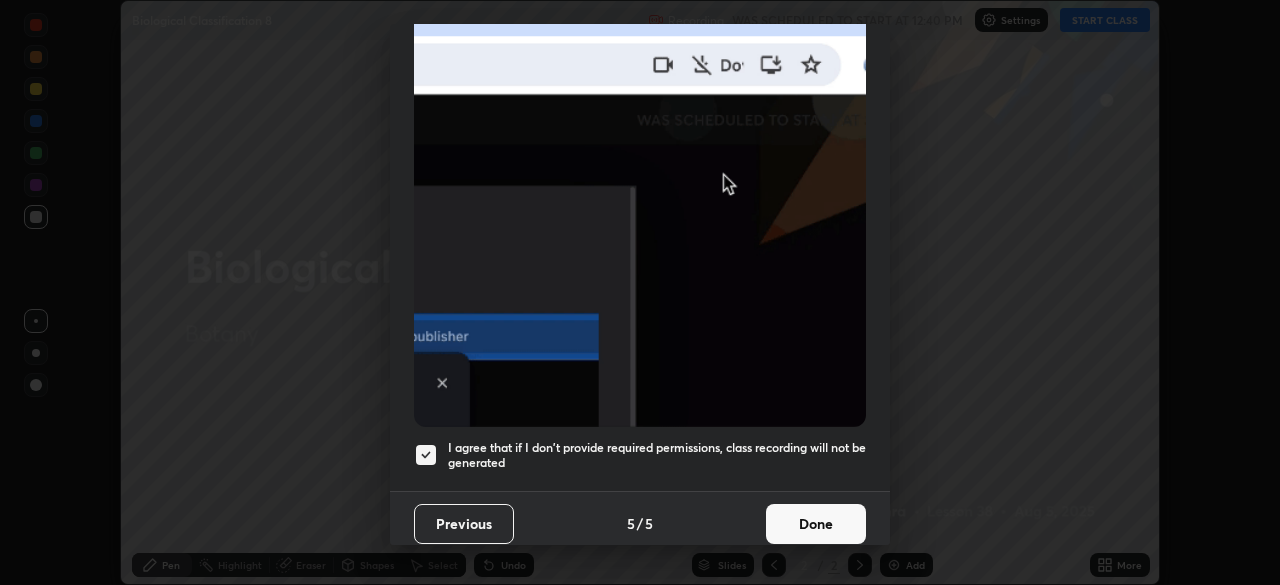 click on "Done" at bounding box center [816, 524] 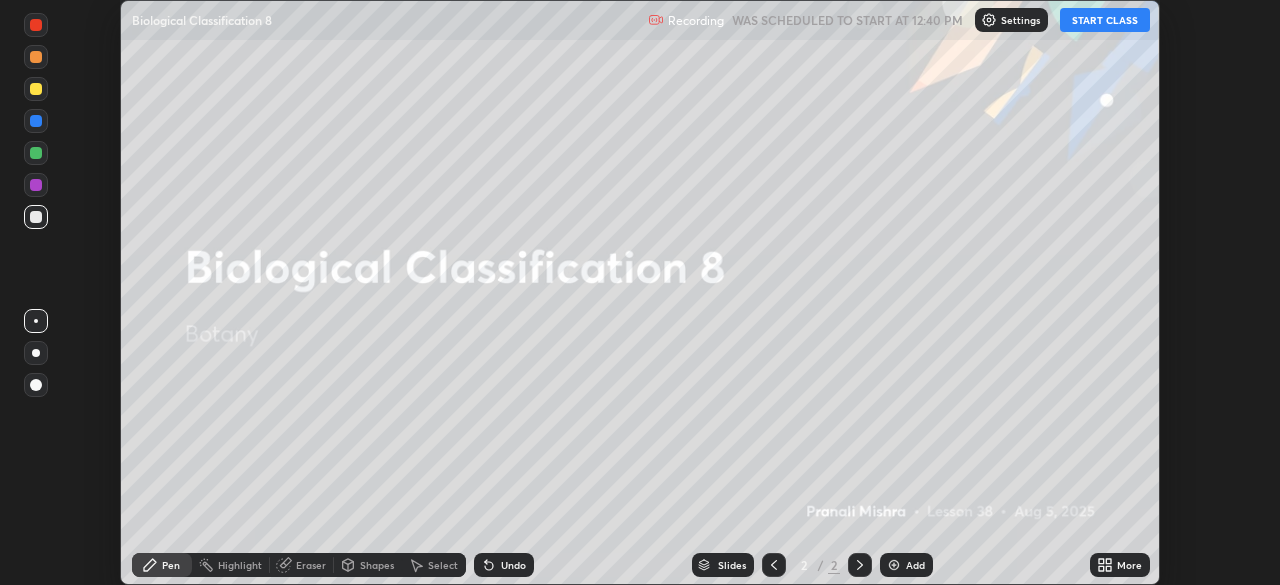 click on "More" at bounding box center [1129, 565] 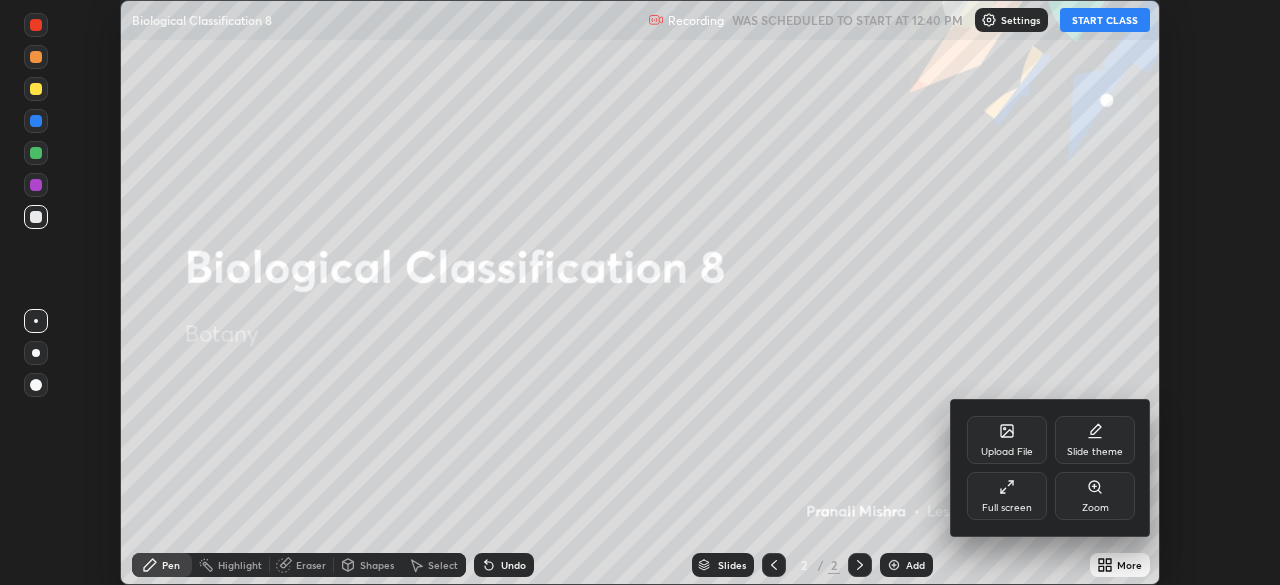 click on "Full screen" at bounding box center (1007, 496) 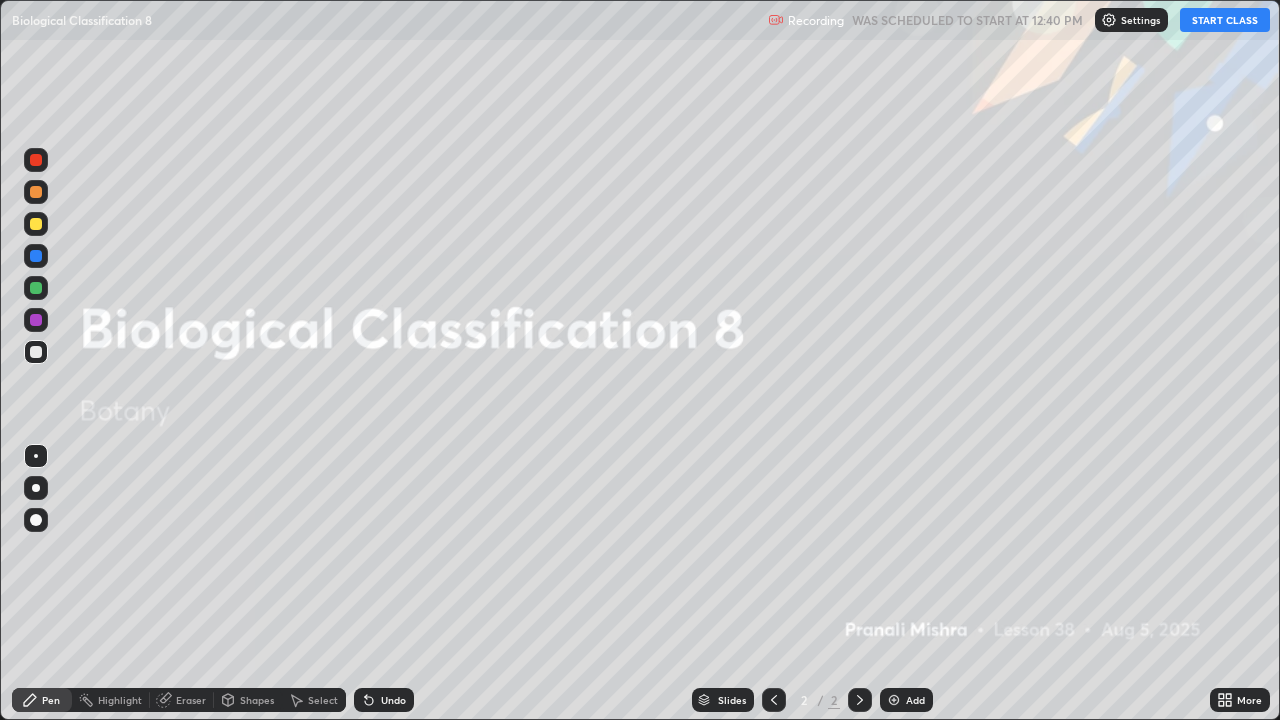 scroll, scrollTop: 99280, scrollLeft: 98720, axis: both 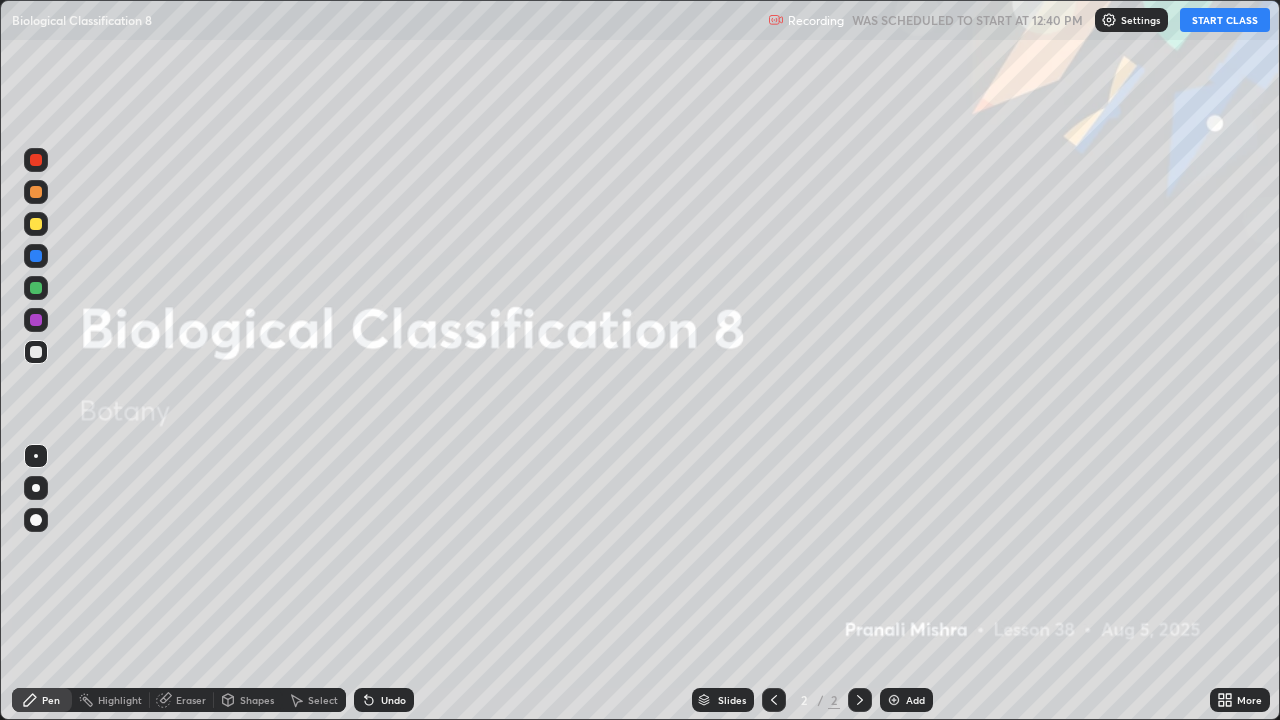 click on "START CLASS" at bounding box center (1225, 20) 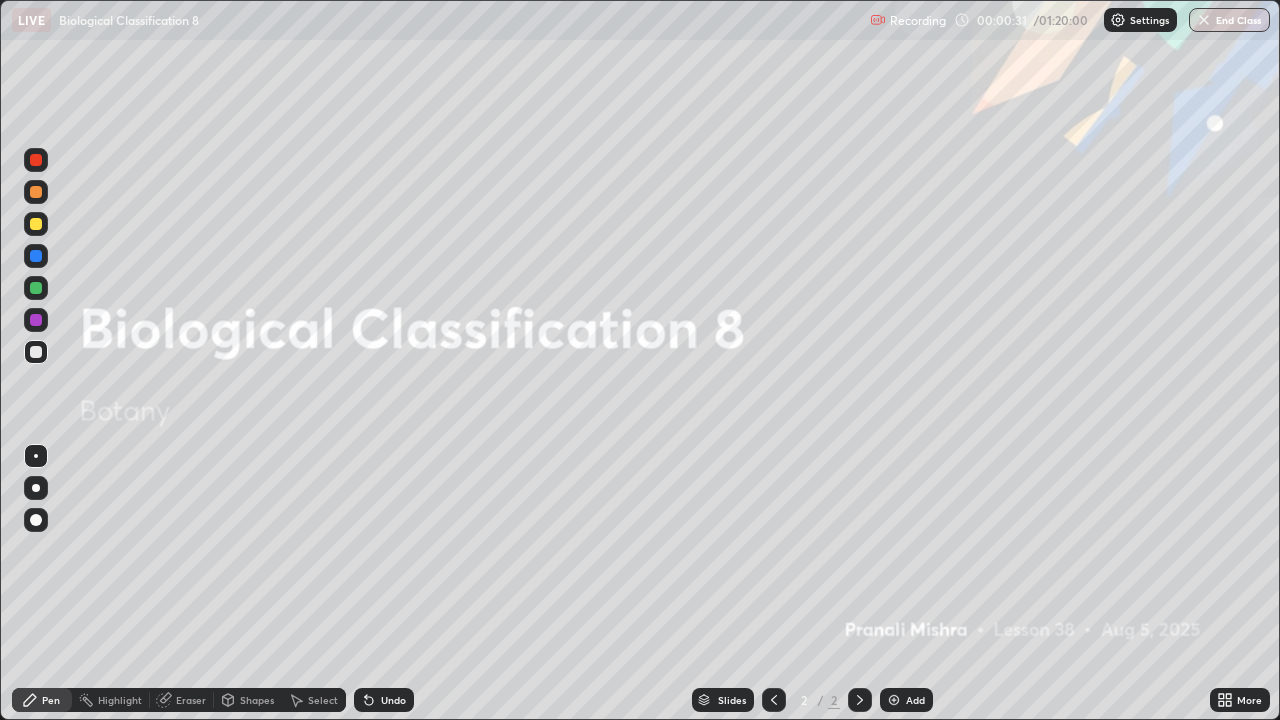 click at bounding box center [894, 700] 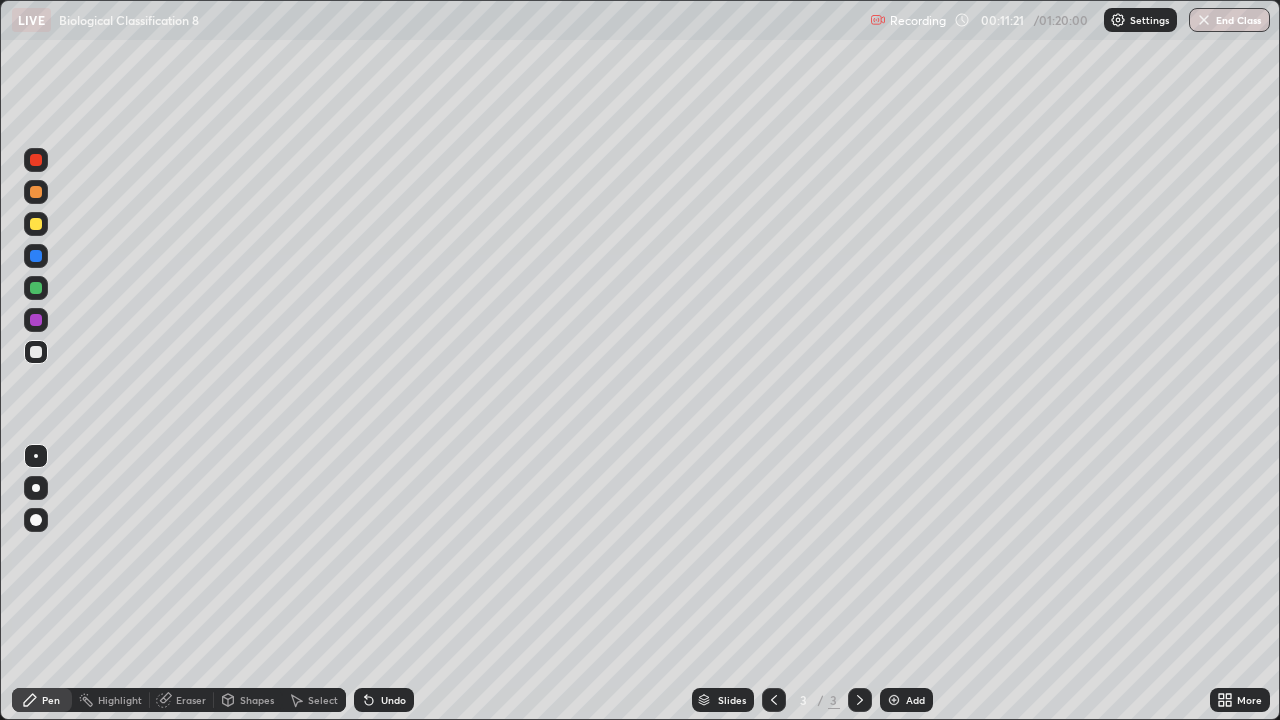 click at bounding box center (36, 520) 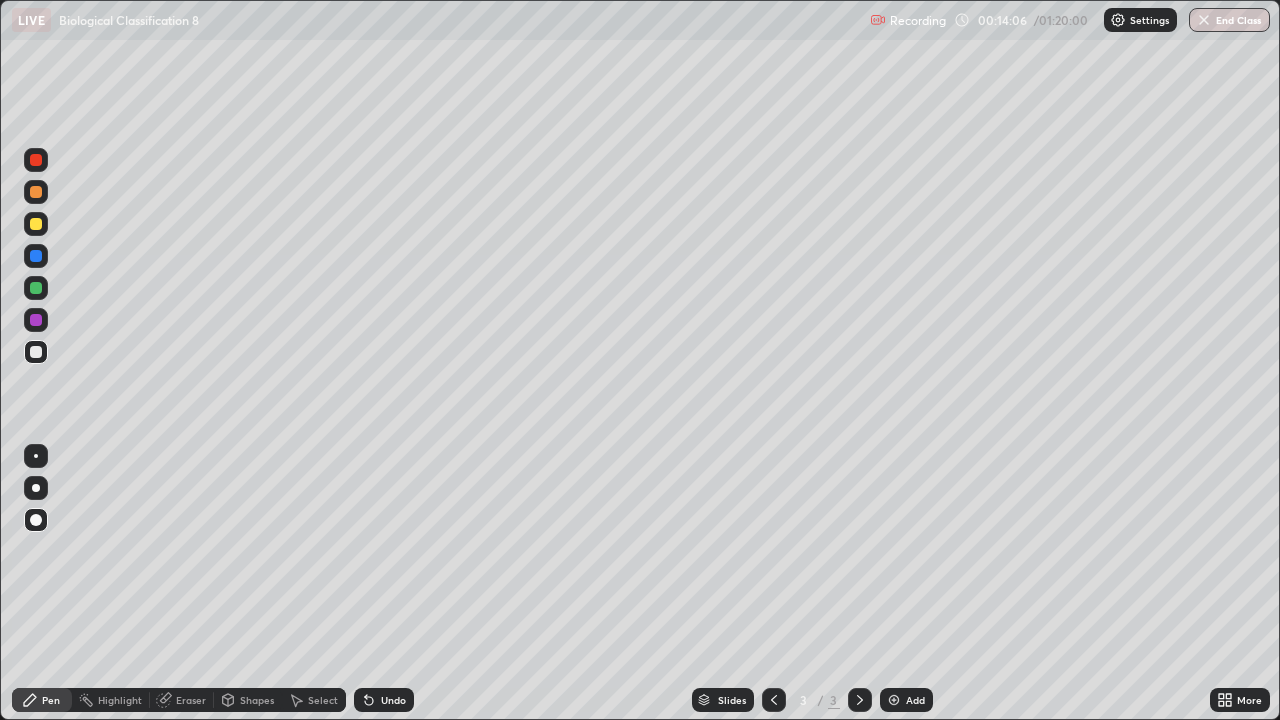 click at bounding box center (36, 288) 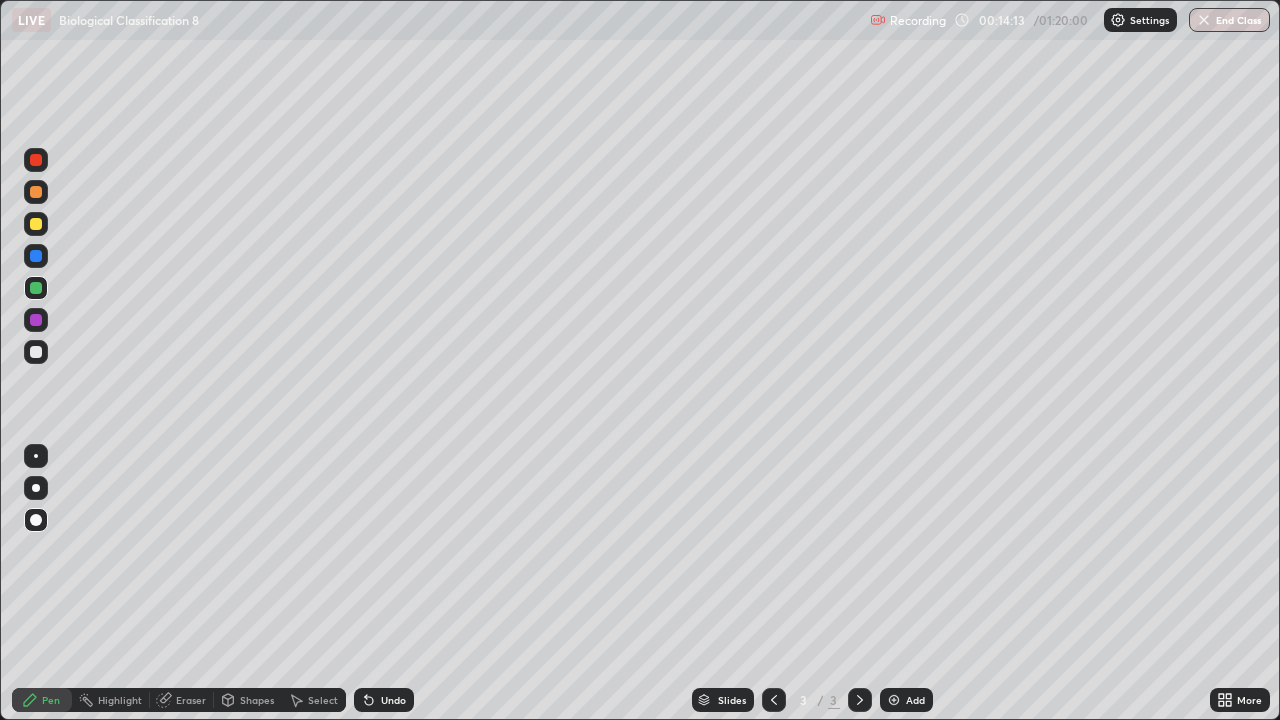 click at bounding box center [36, 224] 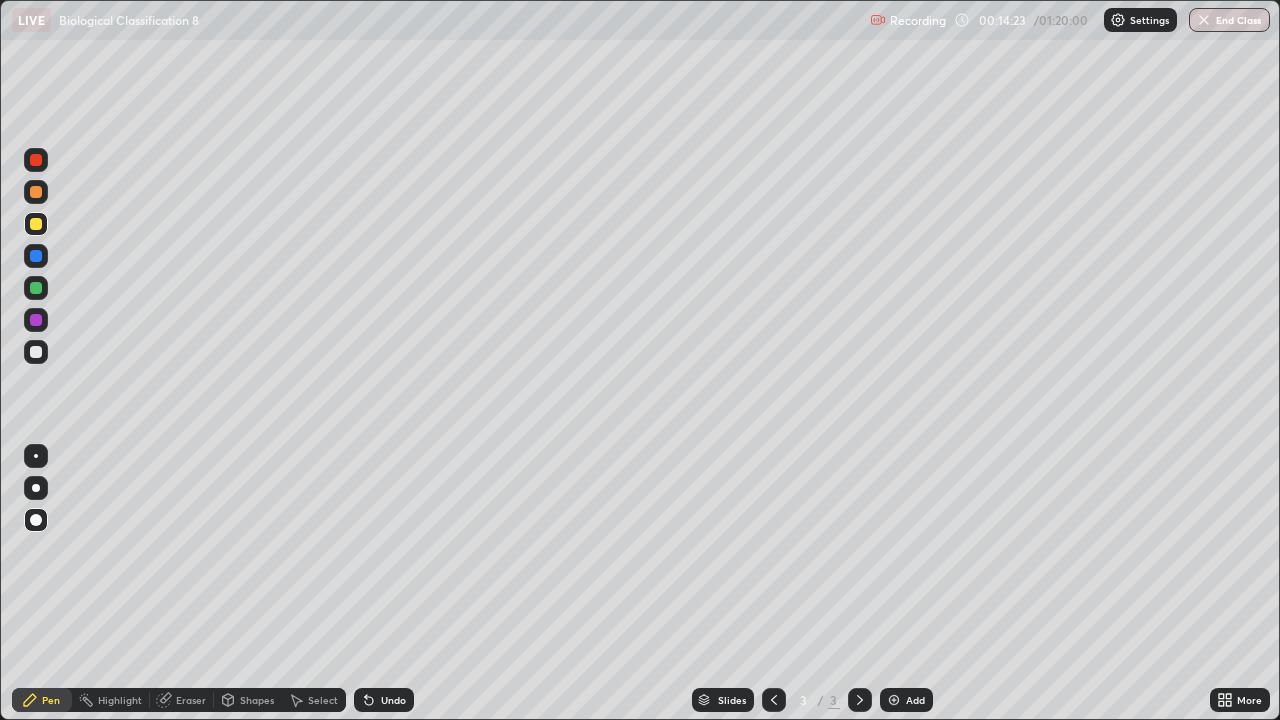 click on "Undo" at bounding box center [384, 700] 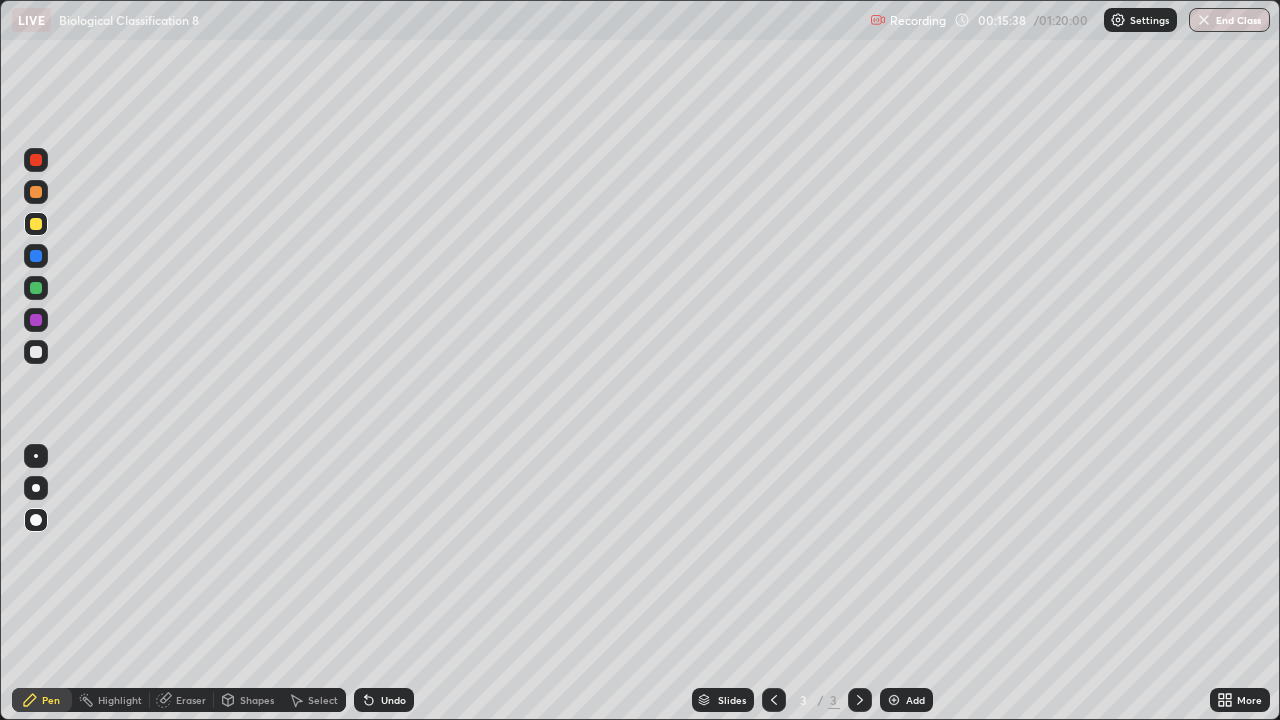 click on "Add" at bounding box center (915, 700) 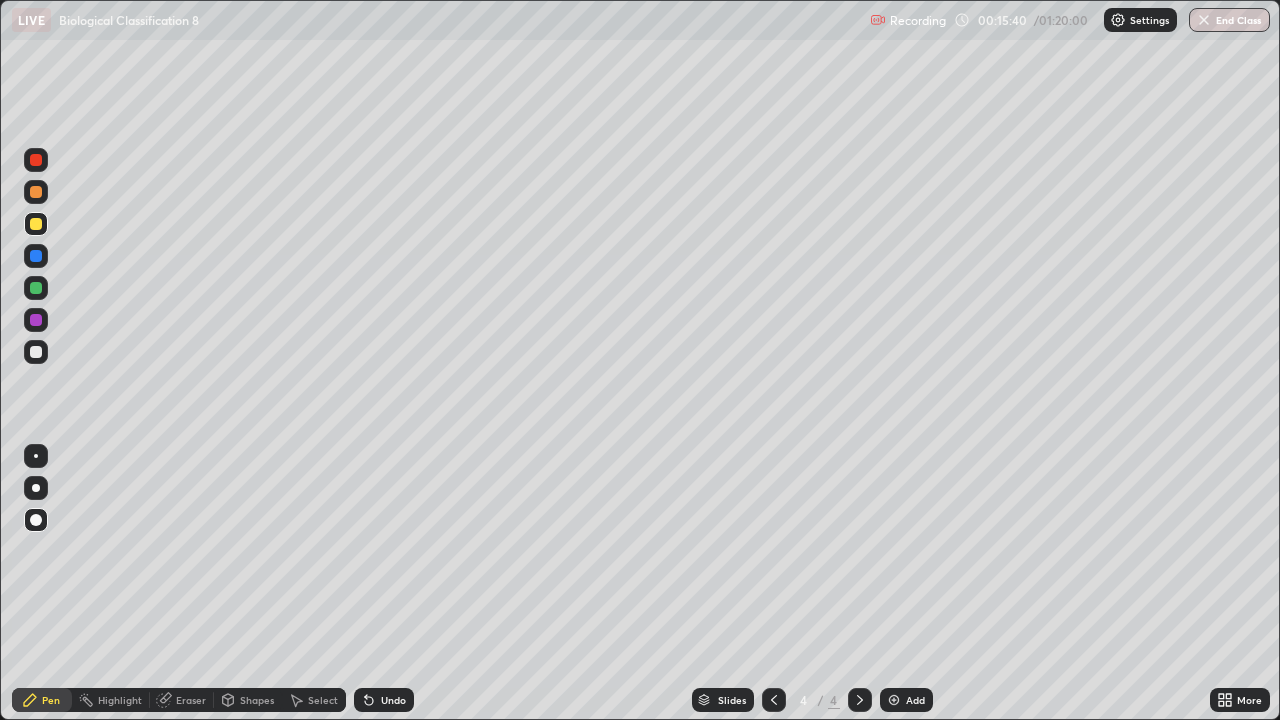 click at bounding box center [36, 288] 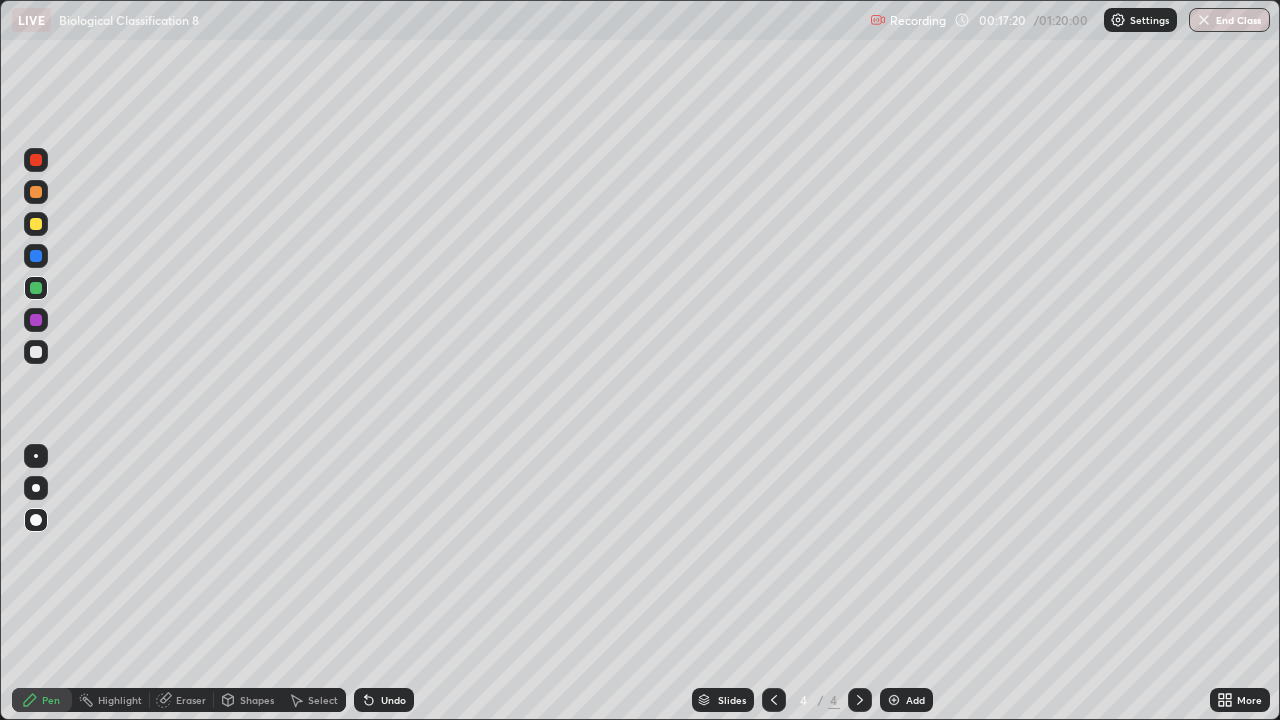 click on "Add" at bounding box center (906, 700) 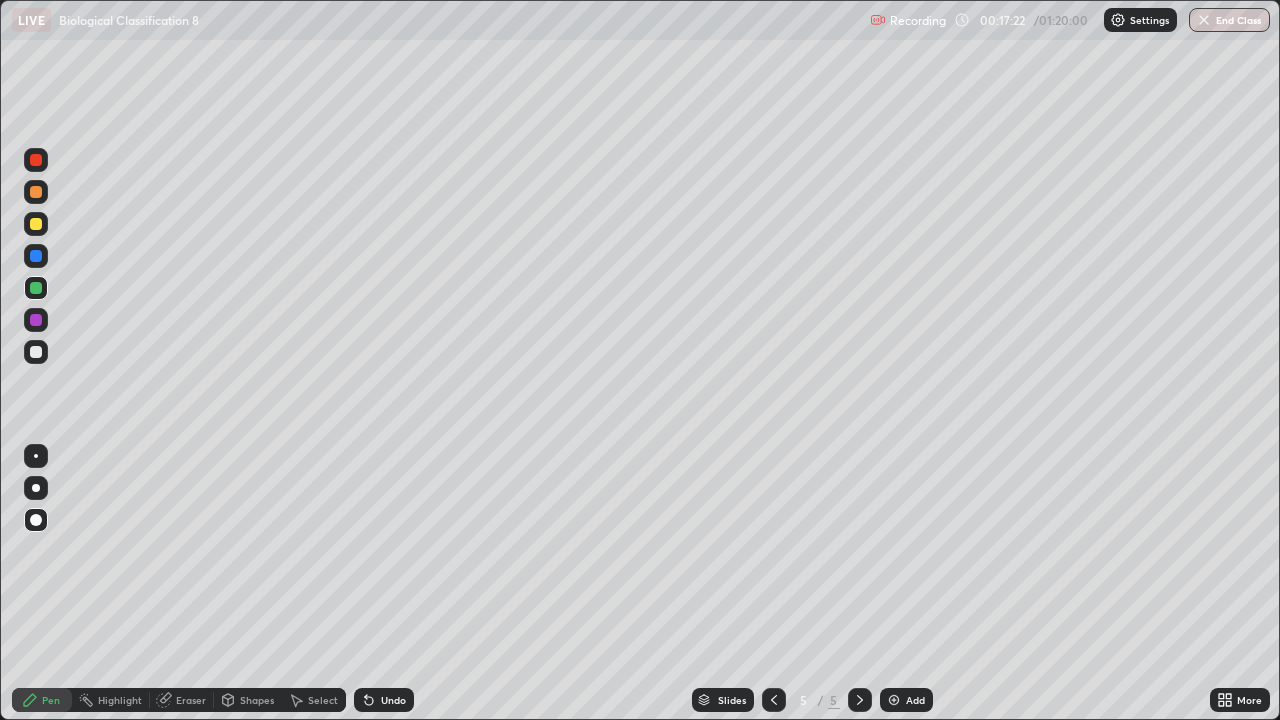 click at bounding box center [36, 224] 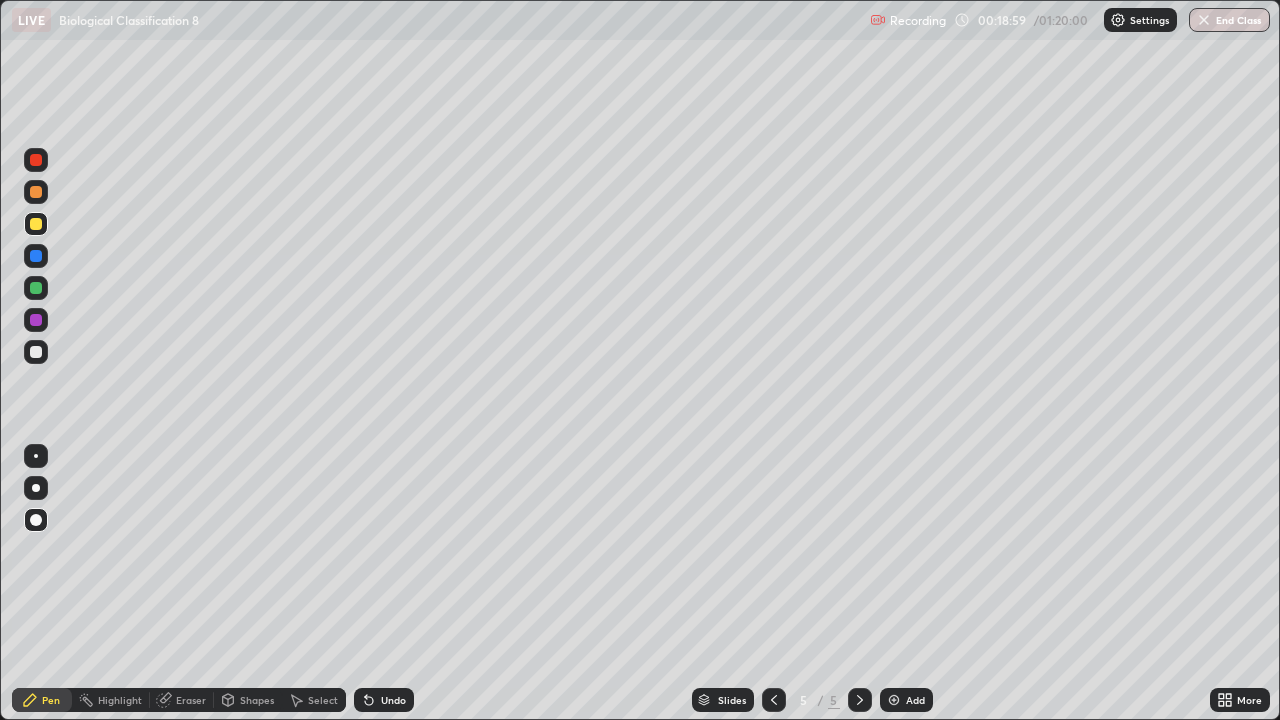 click on "Add" at bounding box center (906, 700) 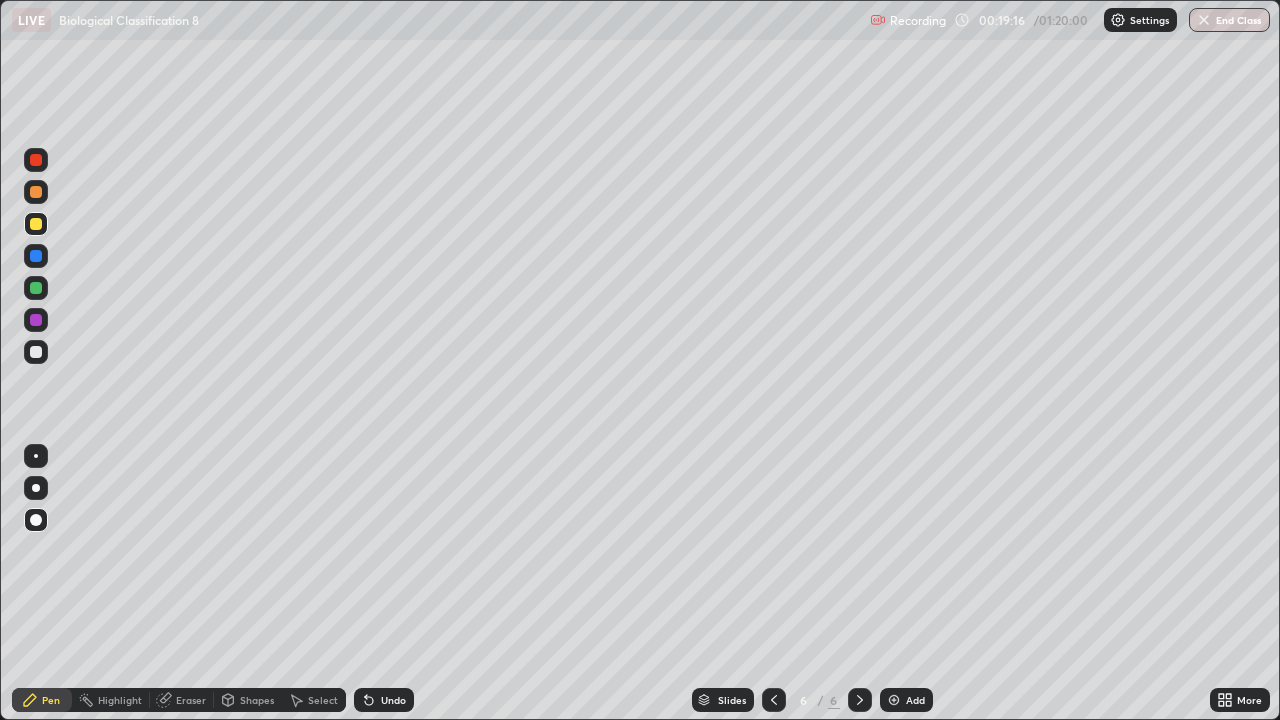 click at bounding box center [36, 288] 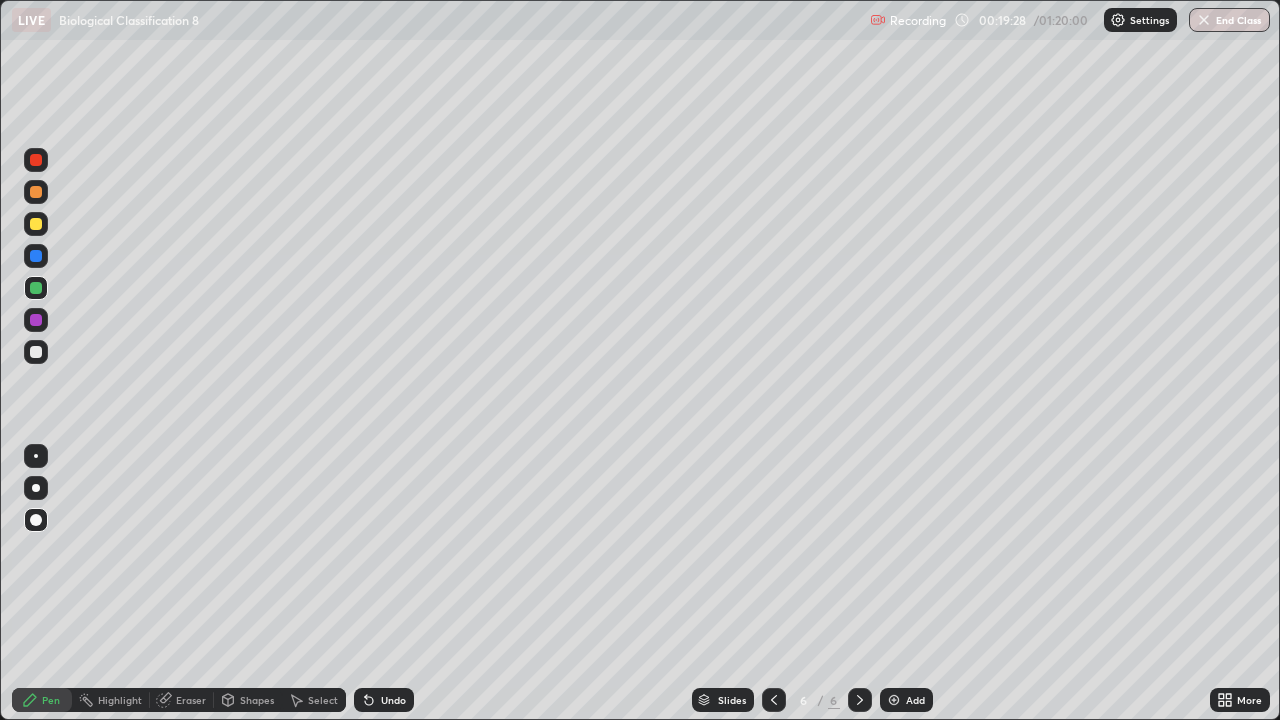 click on "Eraser" at bounding box center [191, 700] 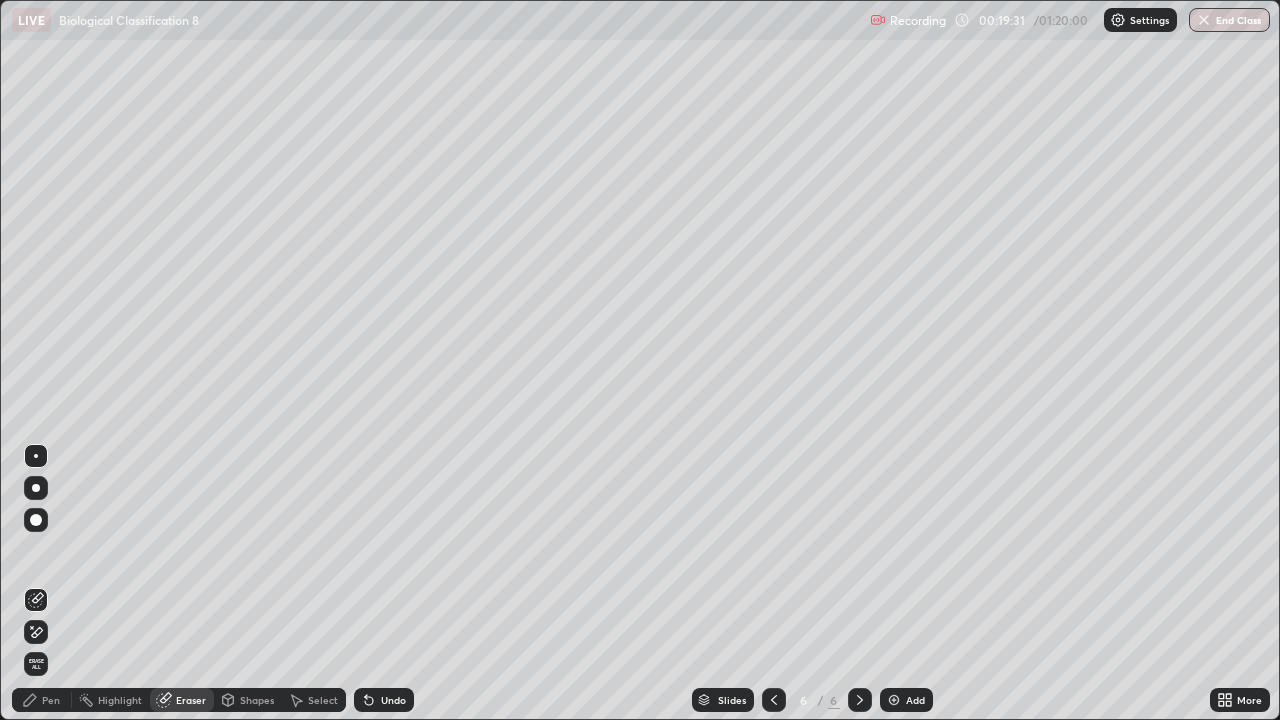click on "Pen" at bounding box center (42, 700) 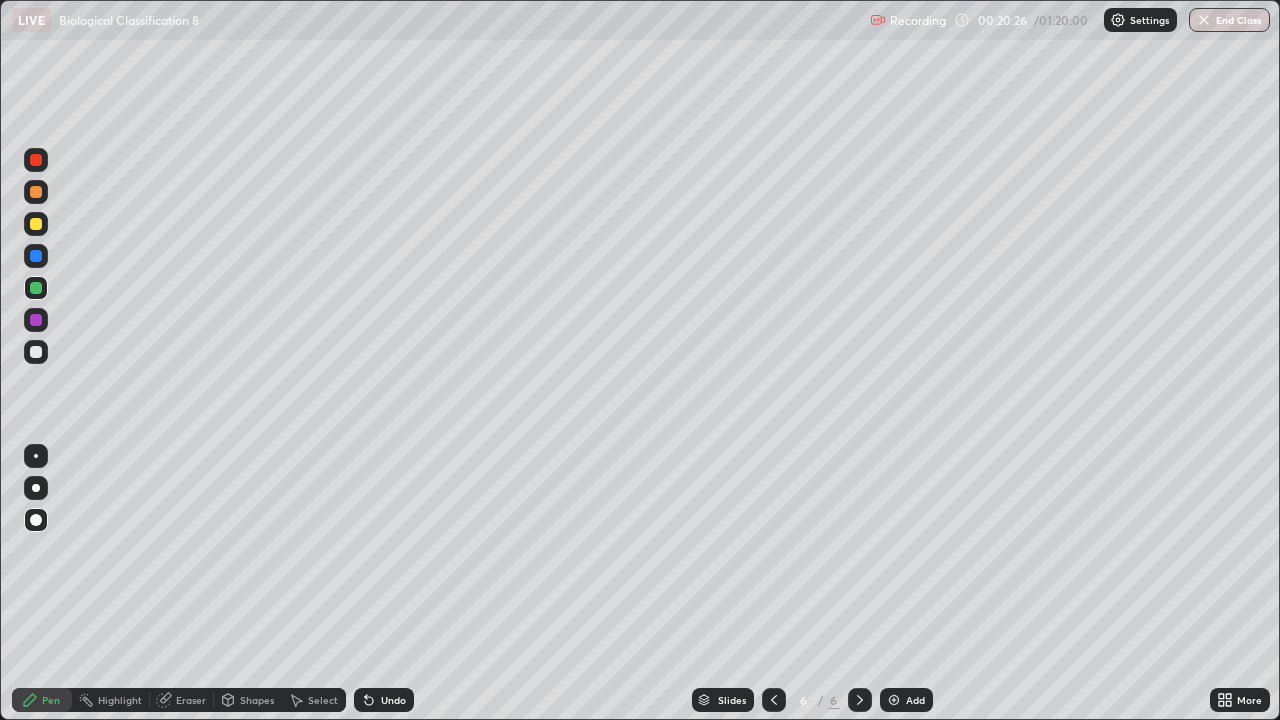 click at bounding box center (36, 224) 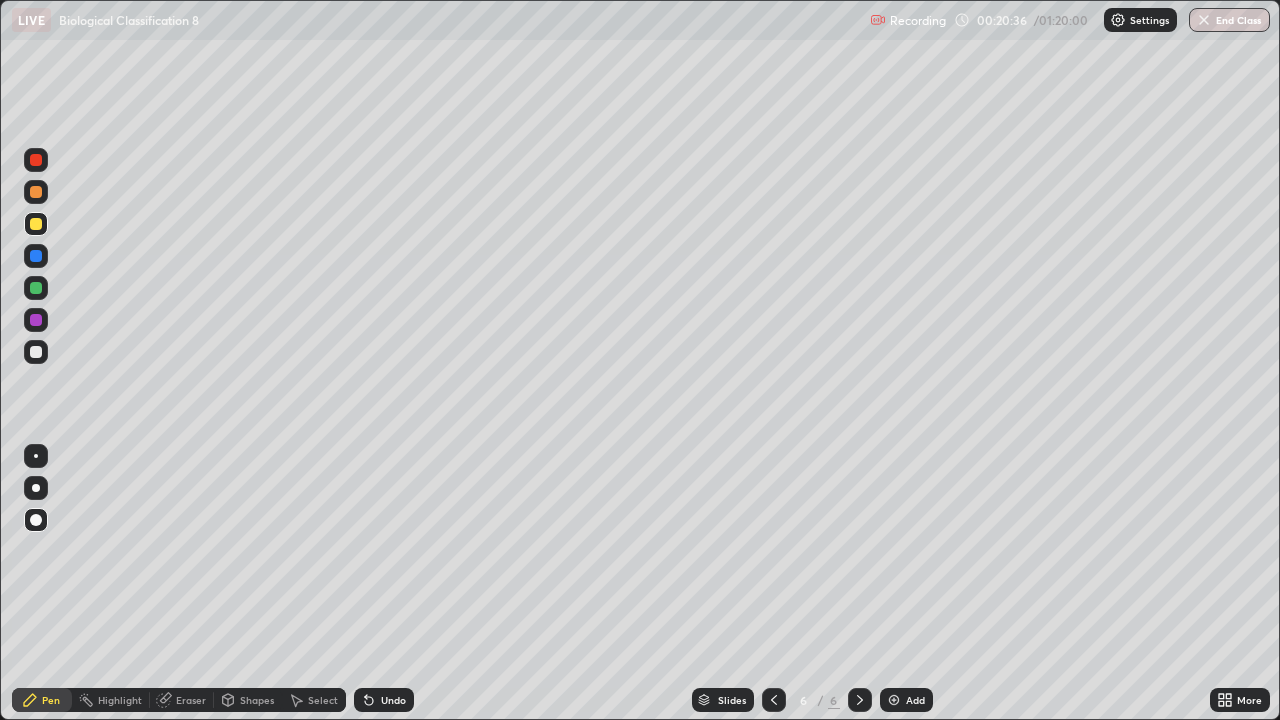 click at bounding box center [36, 352] 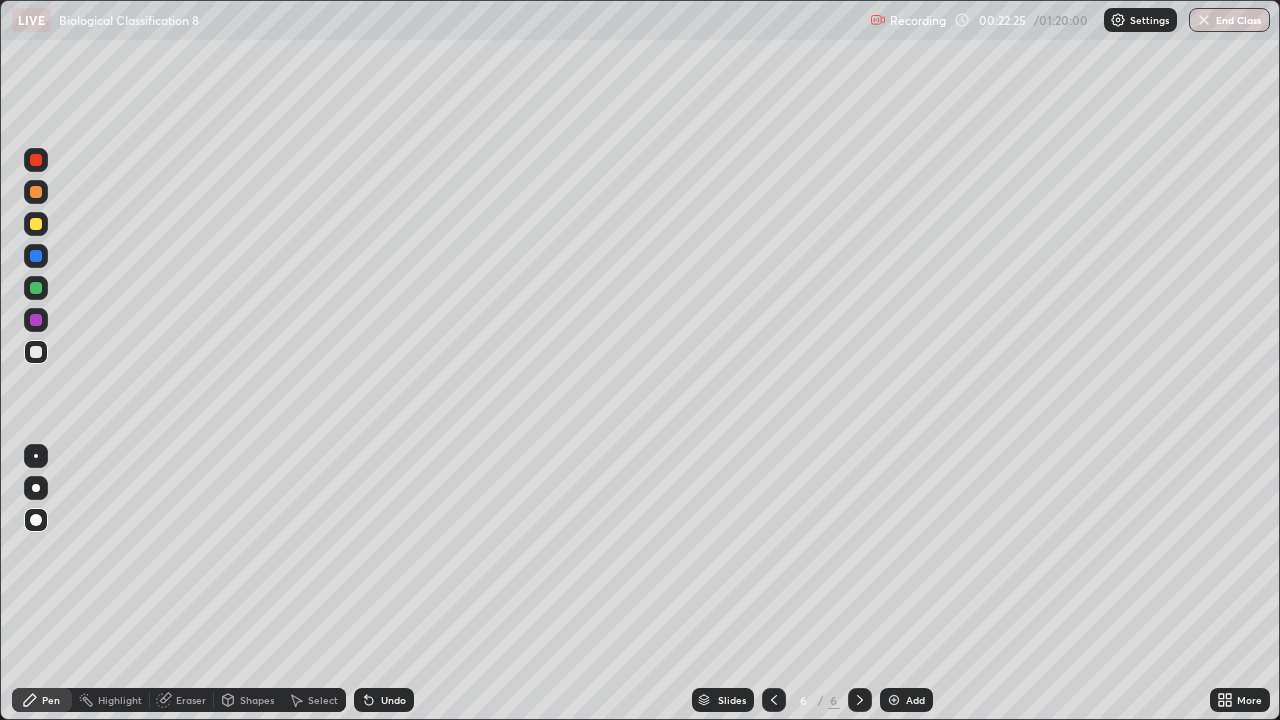 click 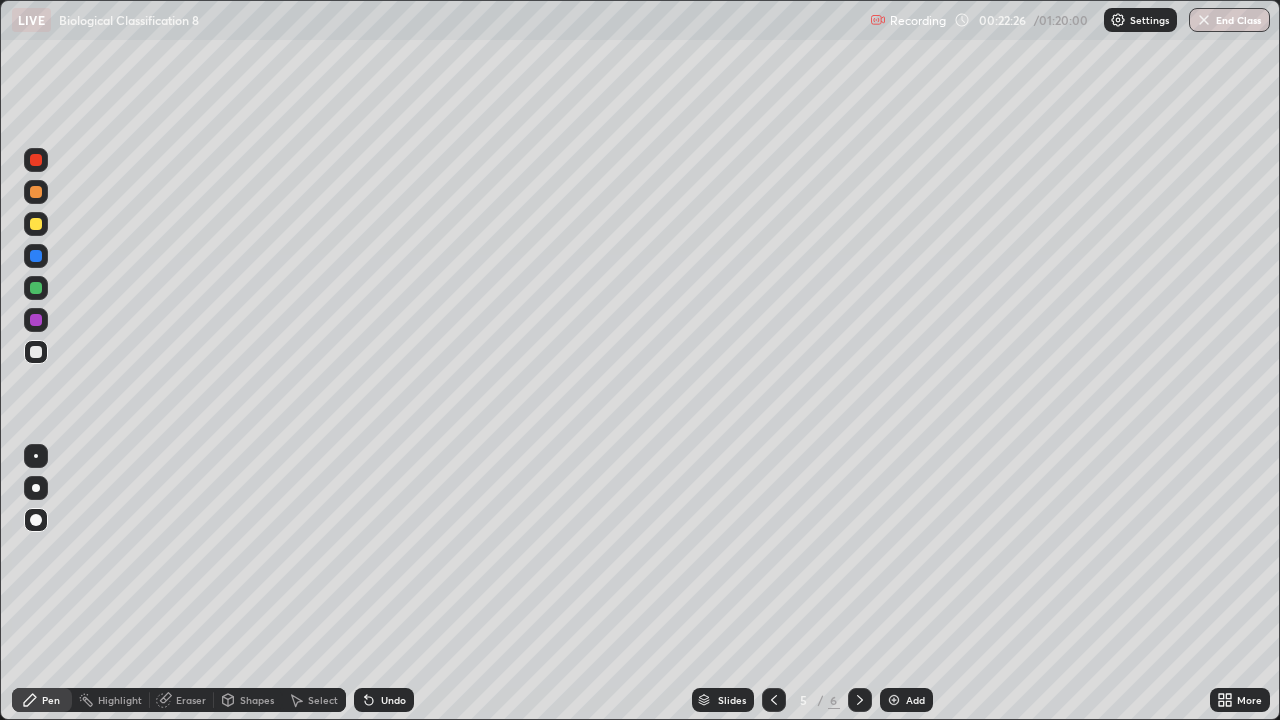 click 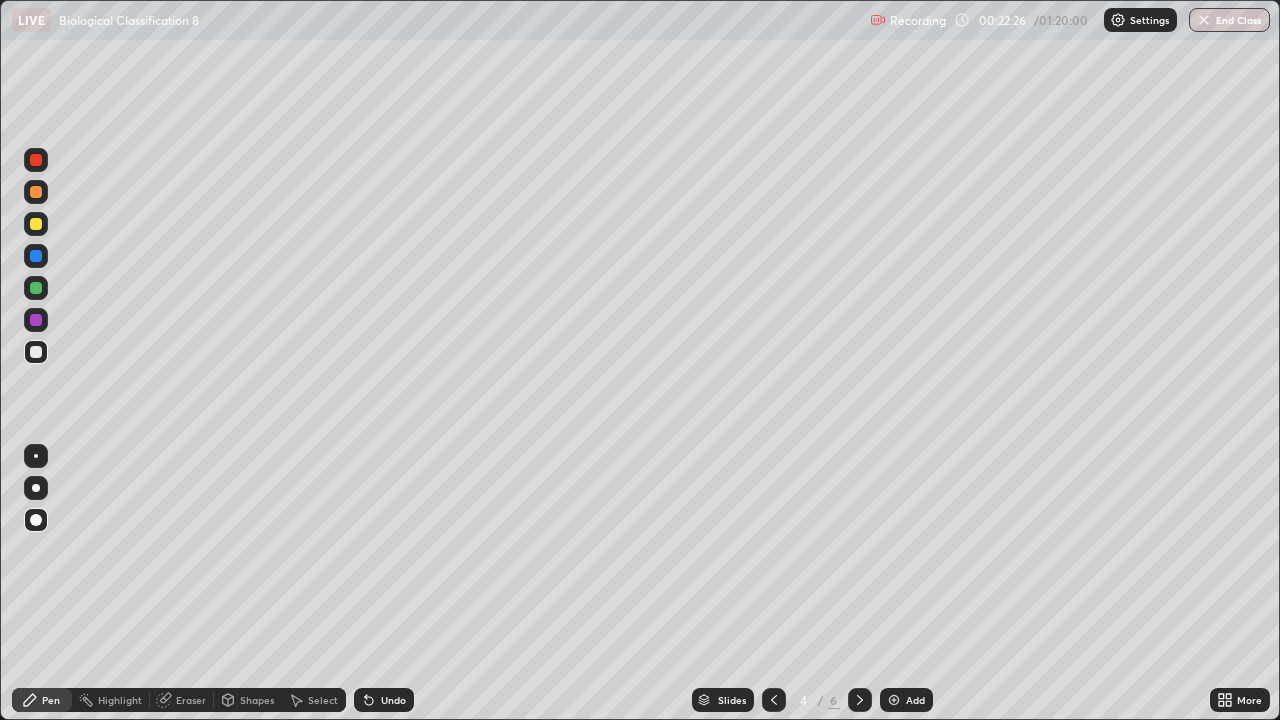 click 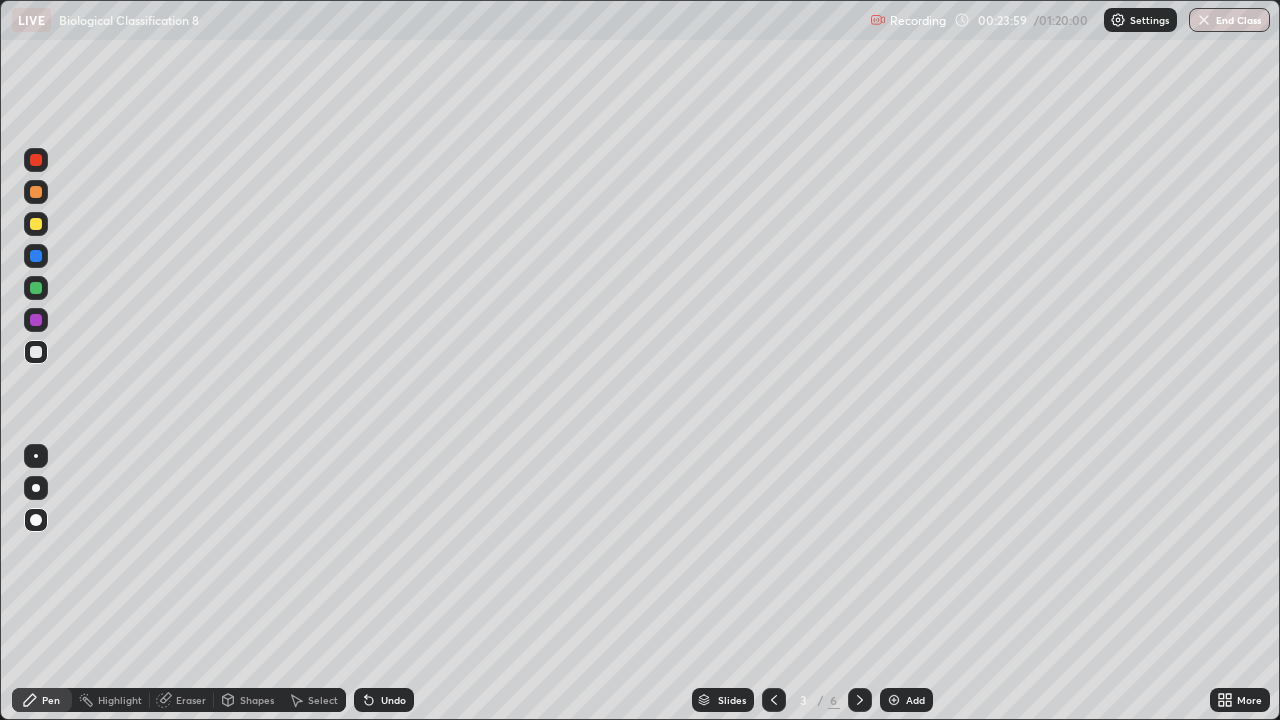 click 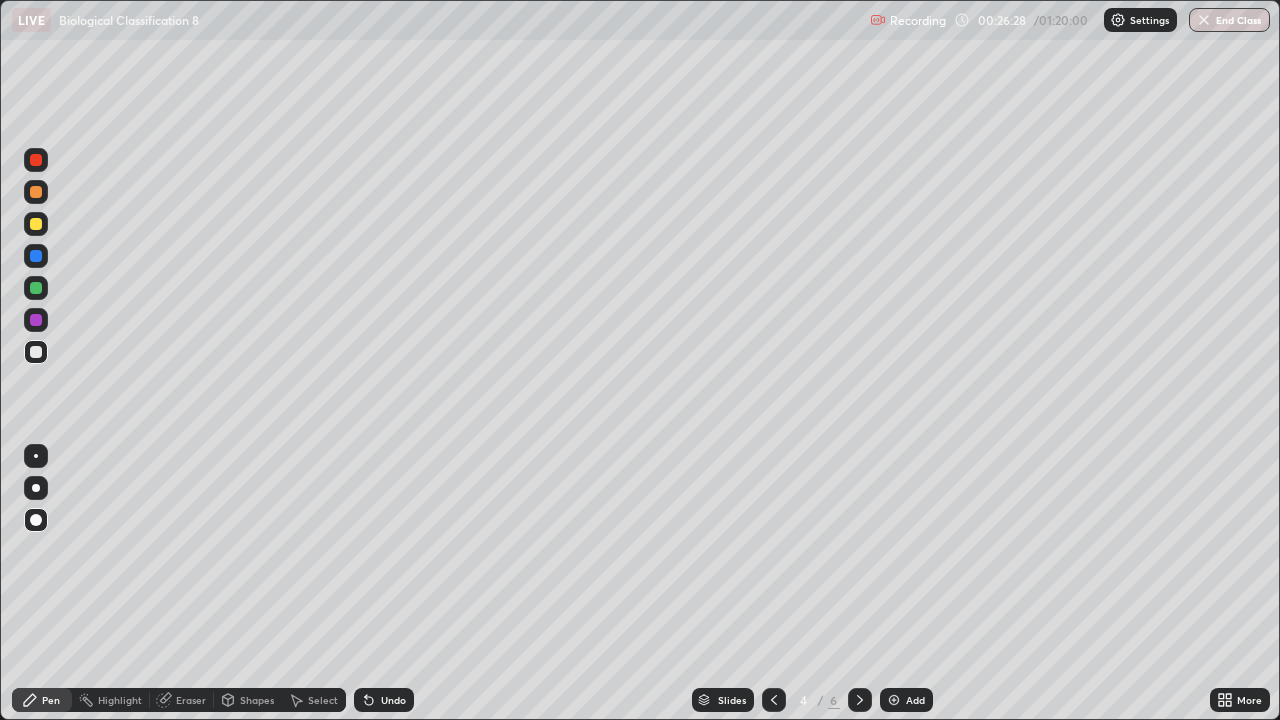 click 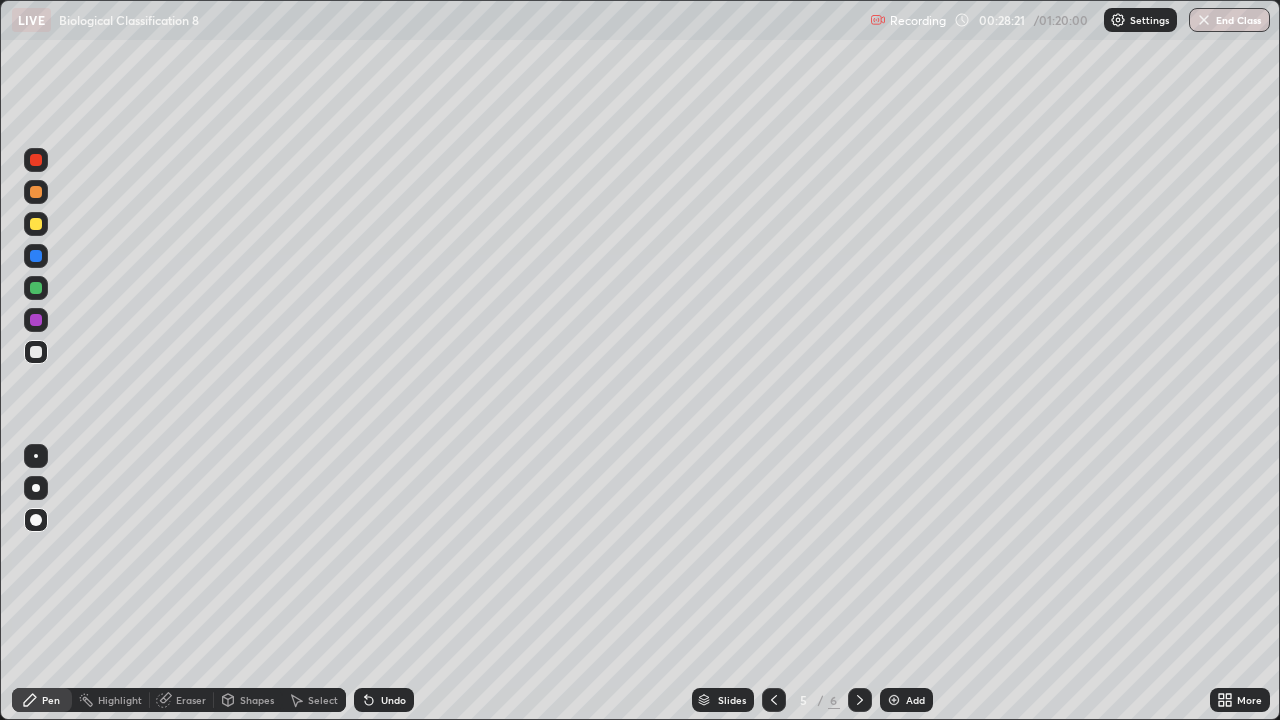 click 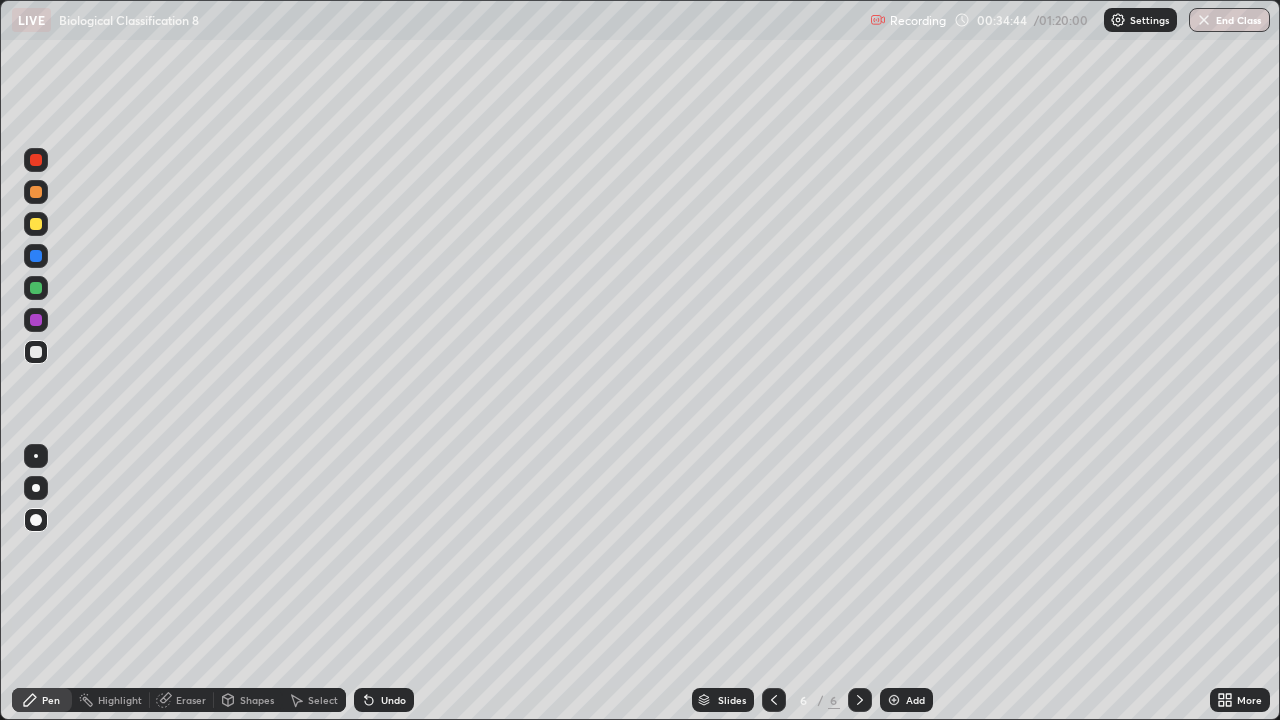 click on "More" at bounding box center [1240, 700] 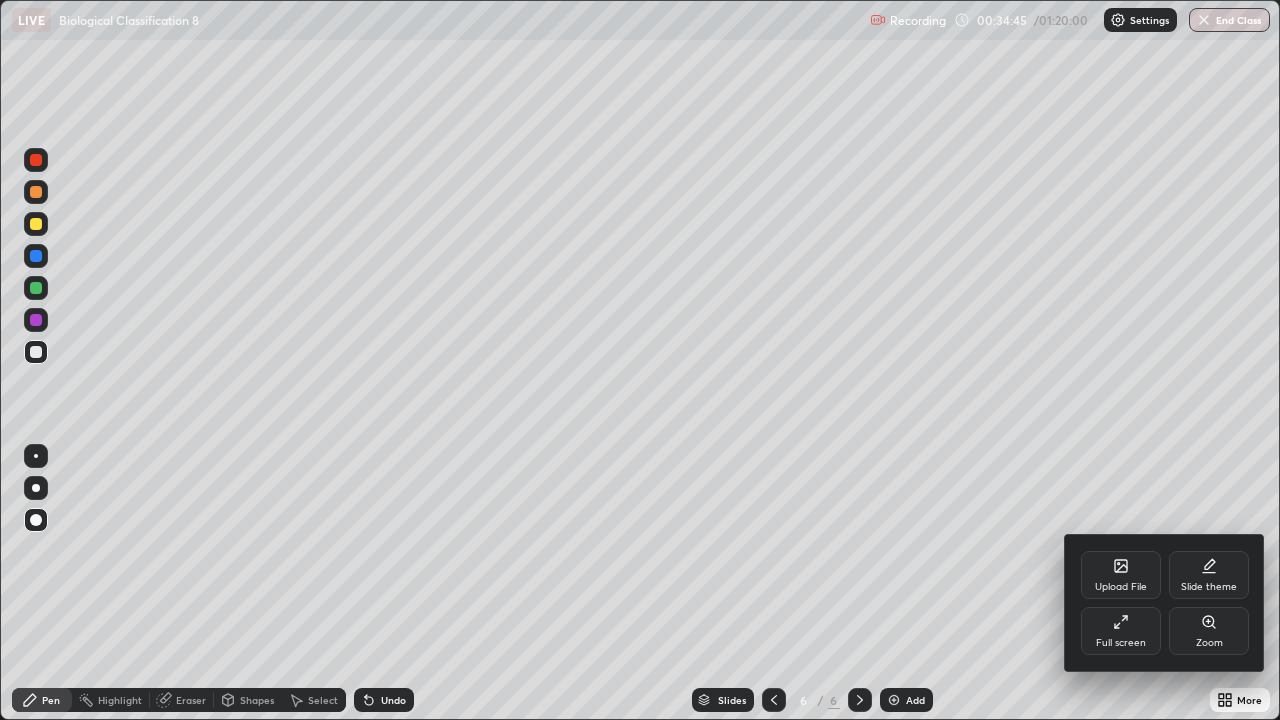 click on "Upload File" at bounding box center (1121, 587) 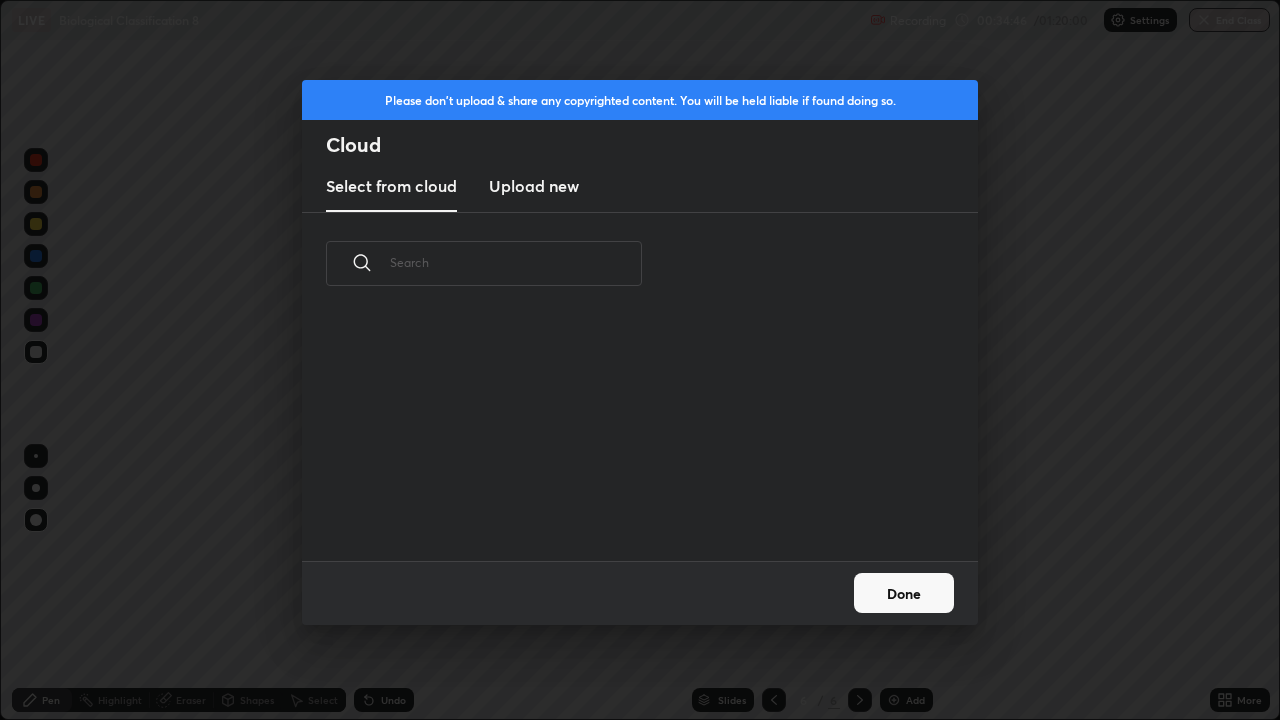 scroll, scrollTop: 7, scrollLeft: 11, axis: both 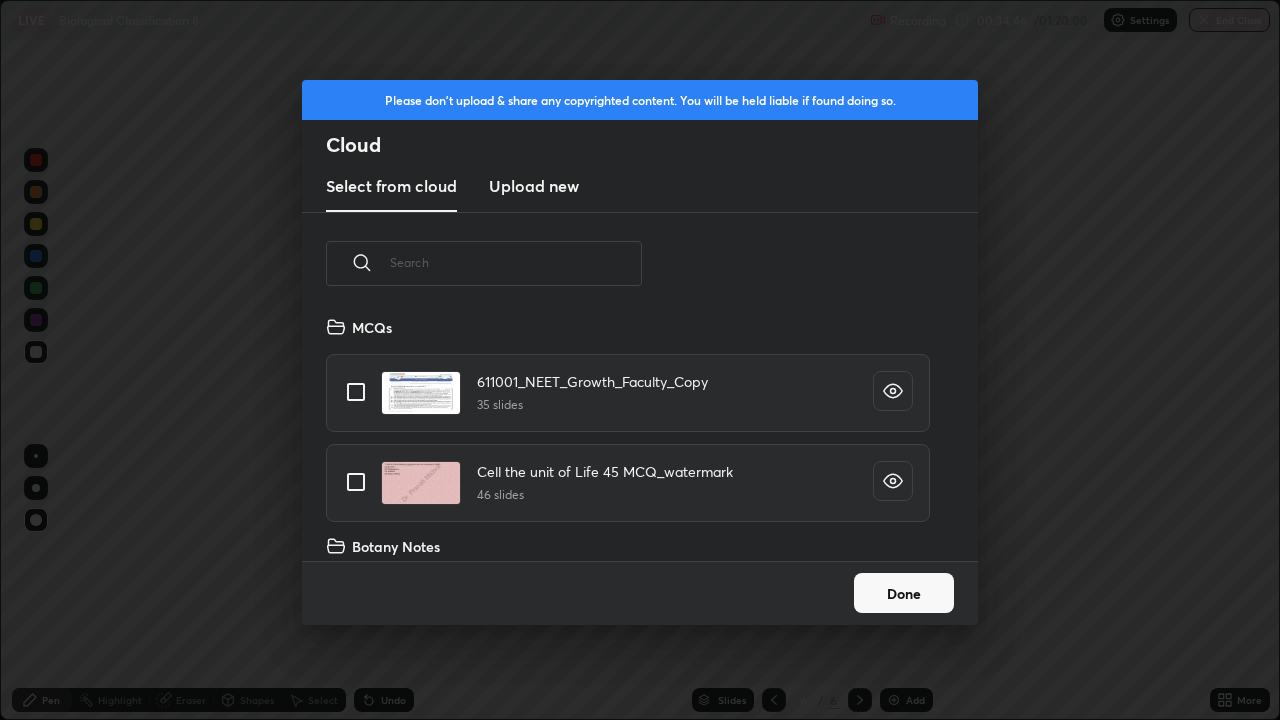 click at bounding box center [516, 262] 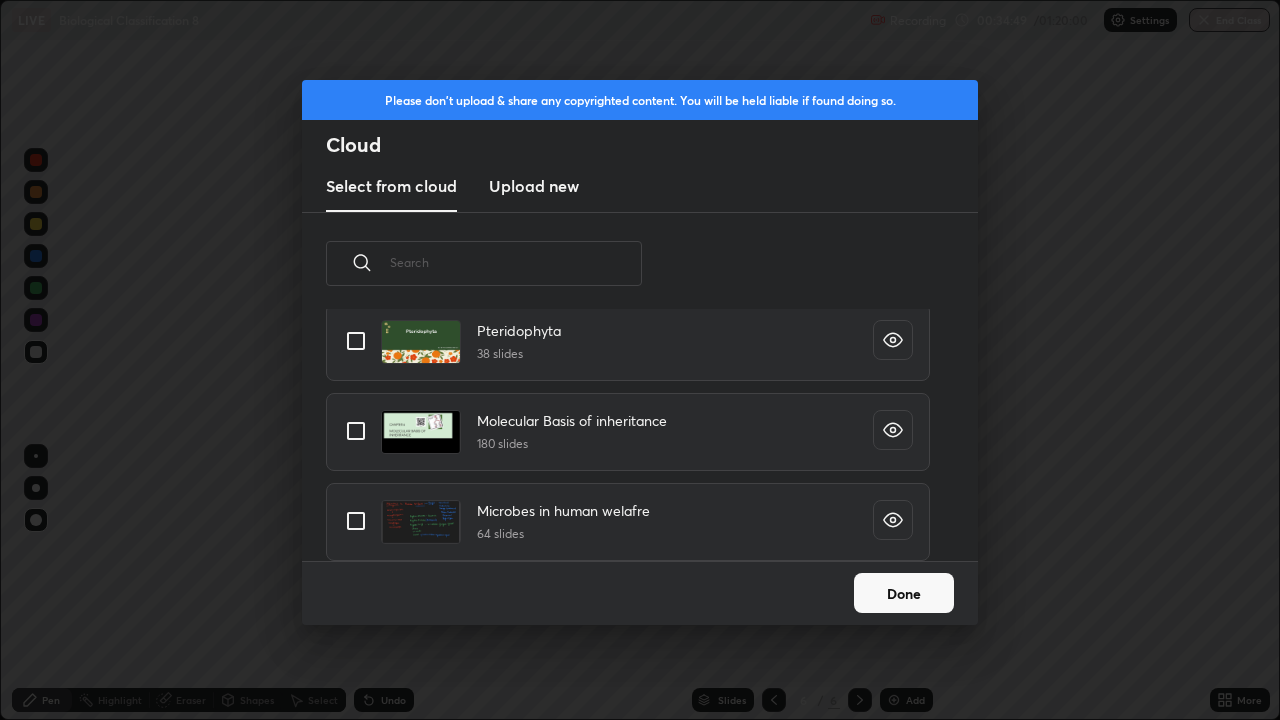 scroll, scrollTop: 1176, scrollLeft: 0, axis: vertical 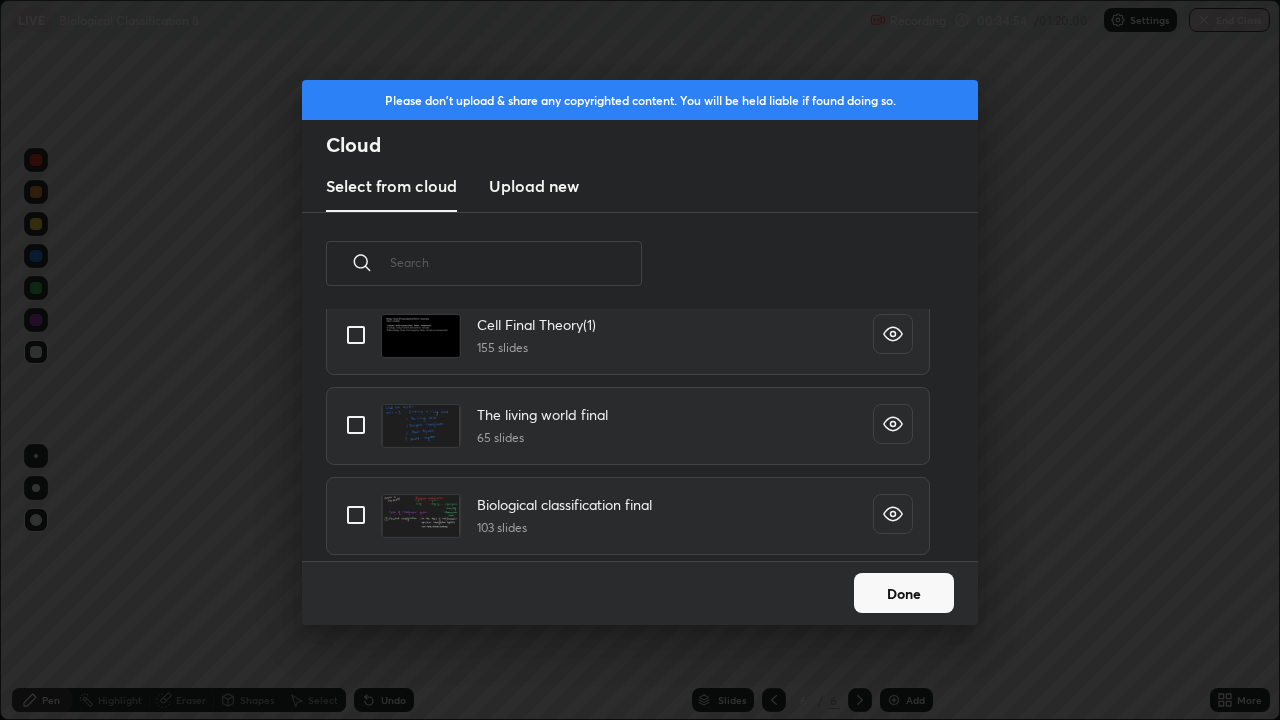 click at bounding box center (356, 515) 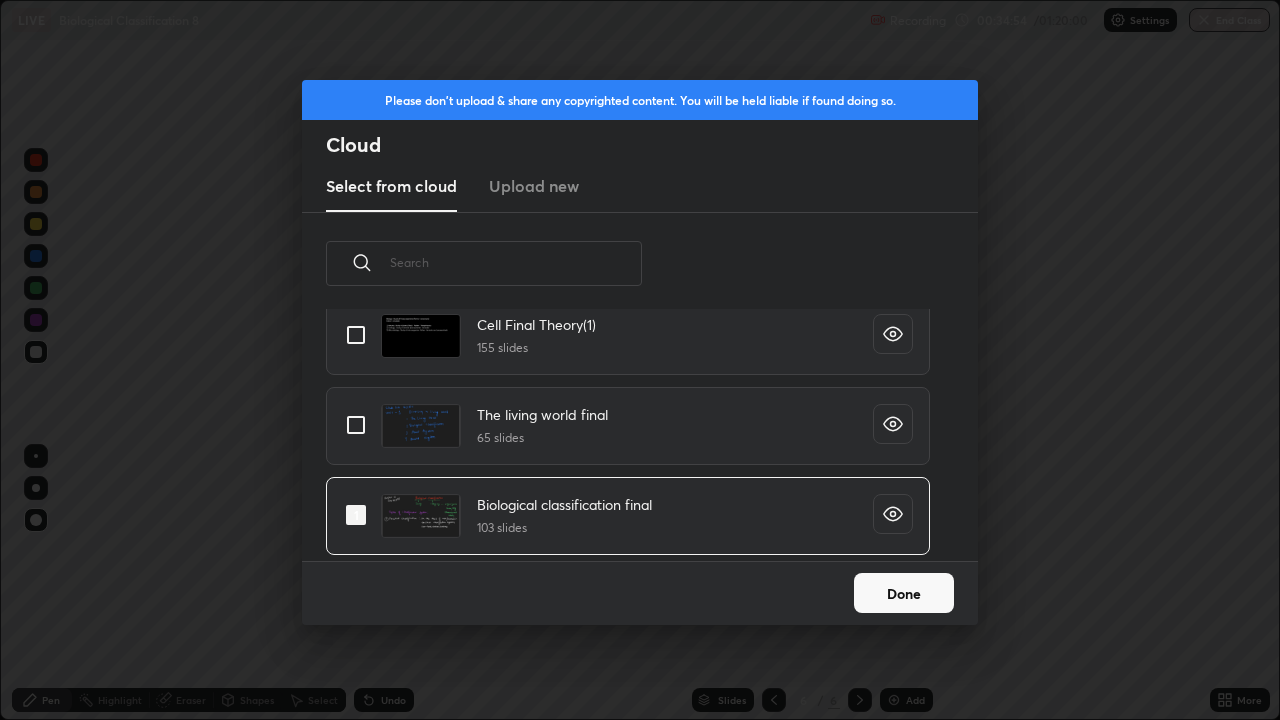 click on "Done" at bounding box center [904, 593] 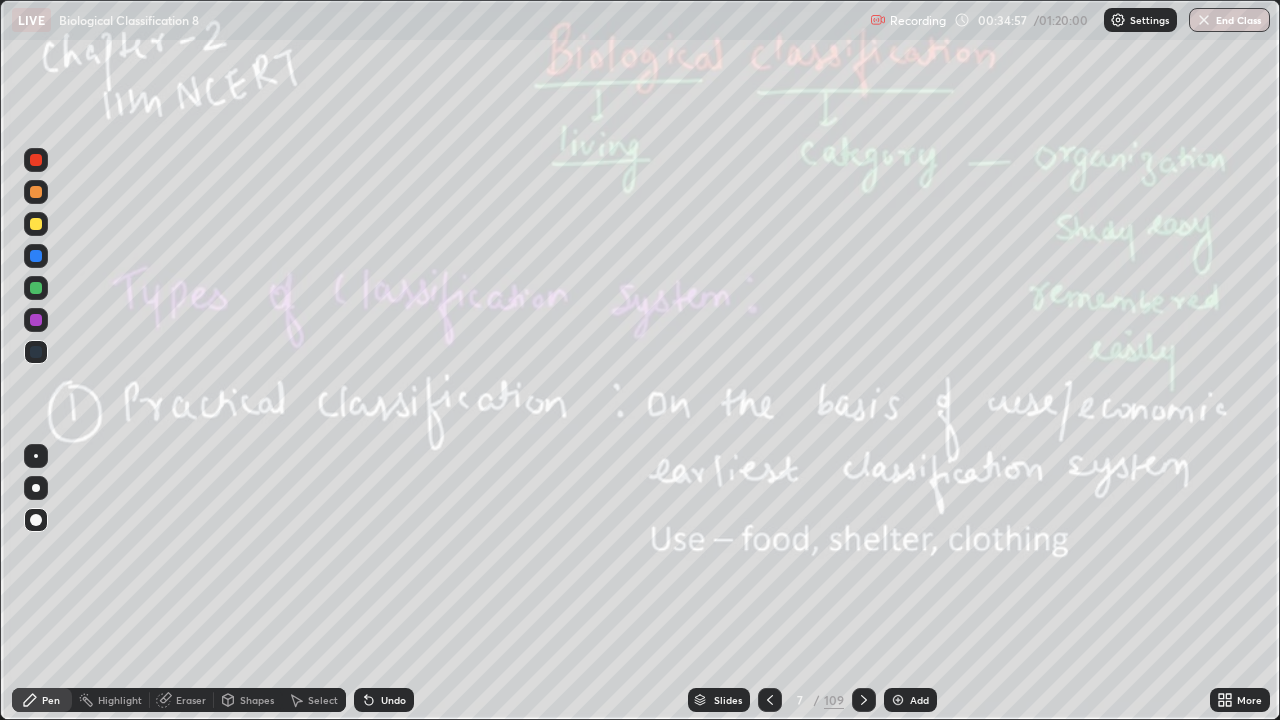 click on "109" at bounding box center (834, 700) 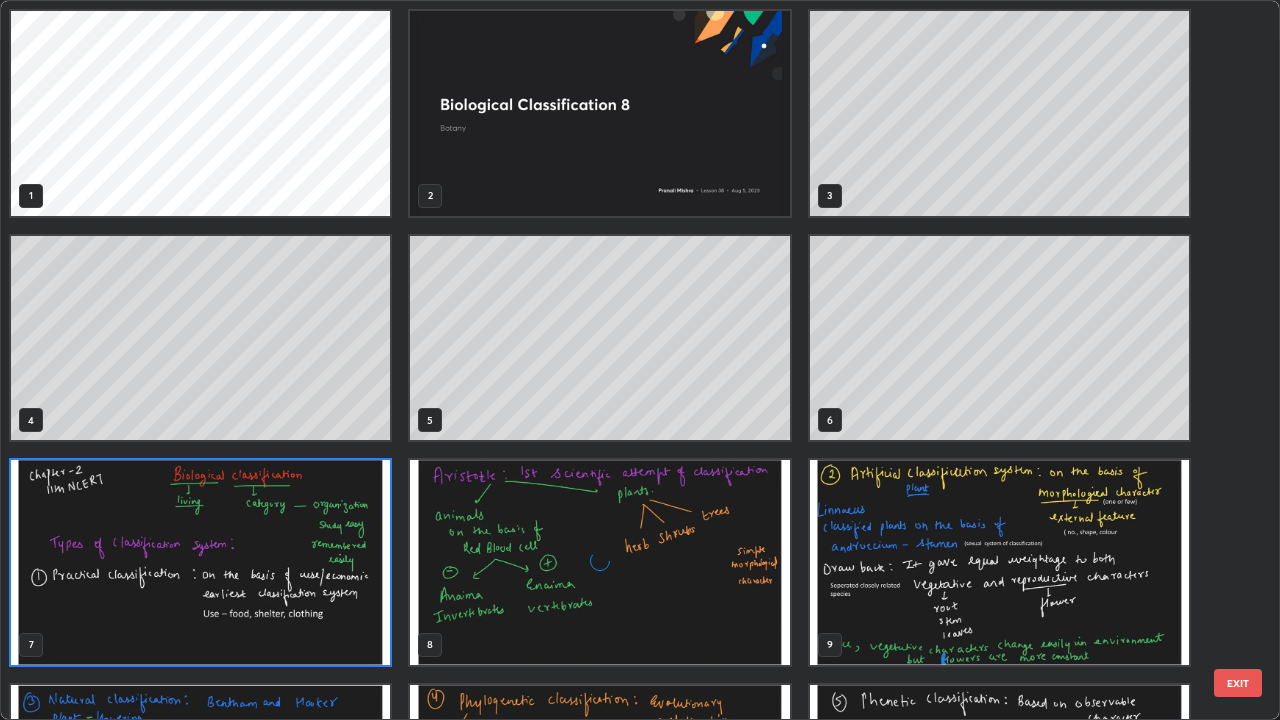 scroll, scrollTop: 7, scrollLeft: 11, axis: both 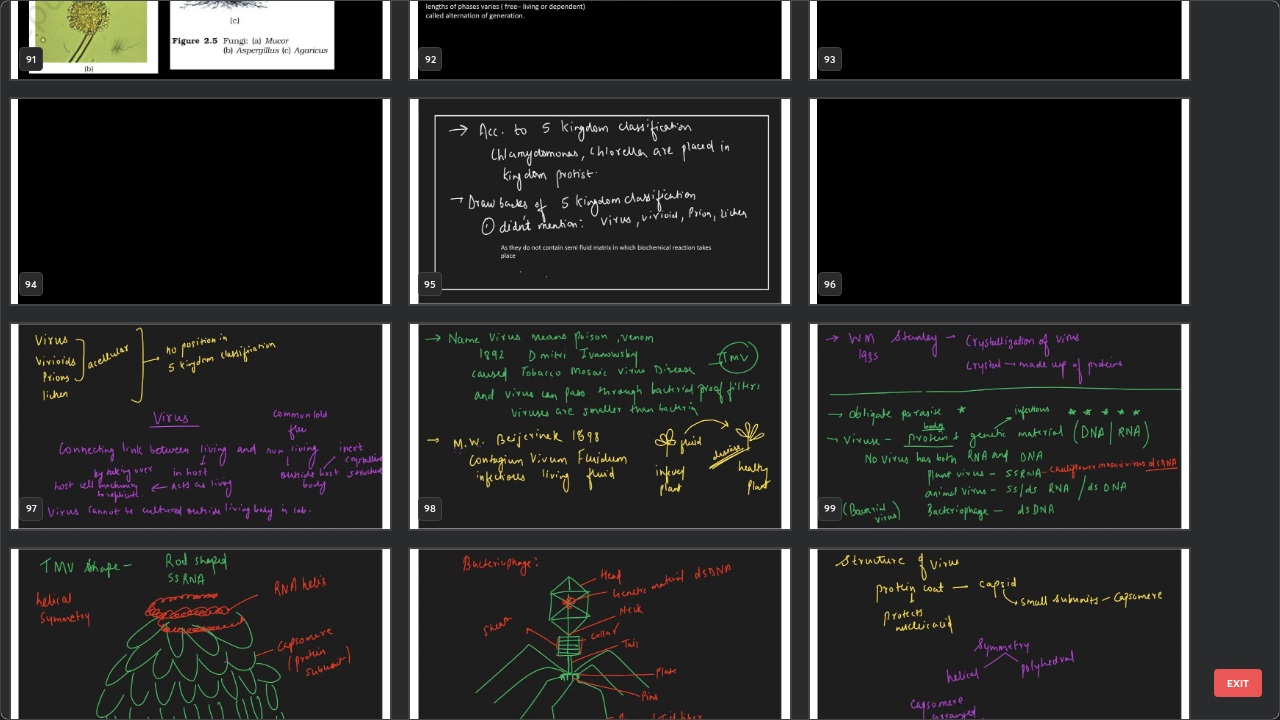 click at bounding box center (200, 426) 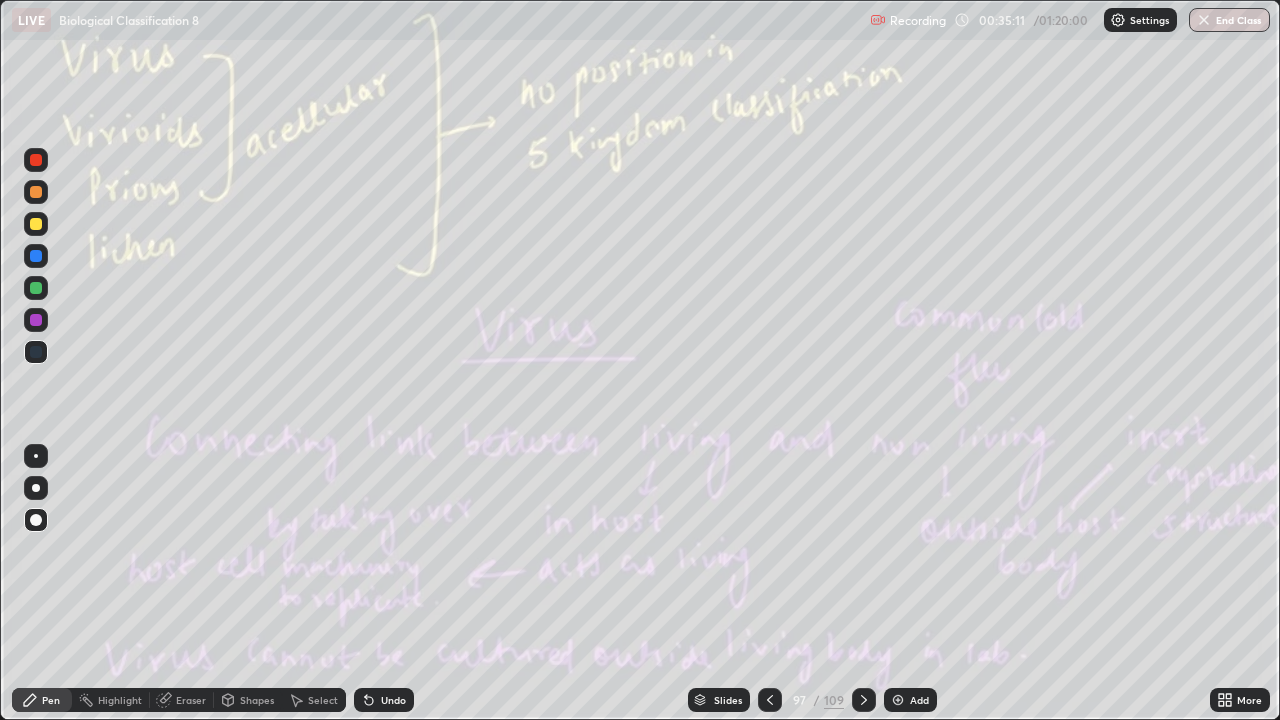 click 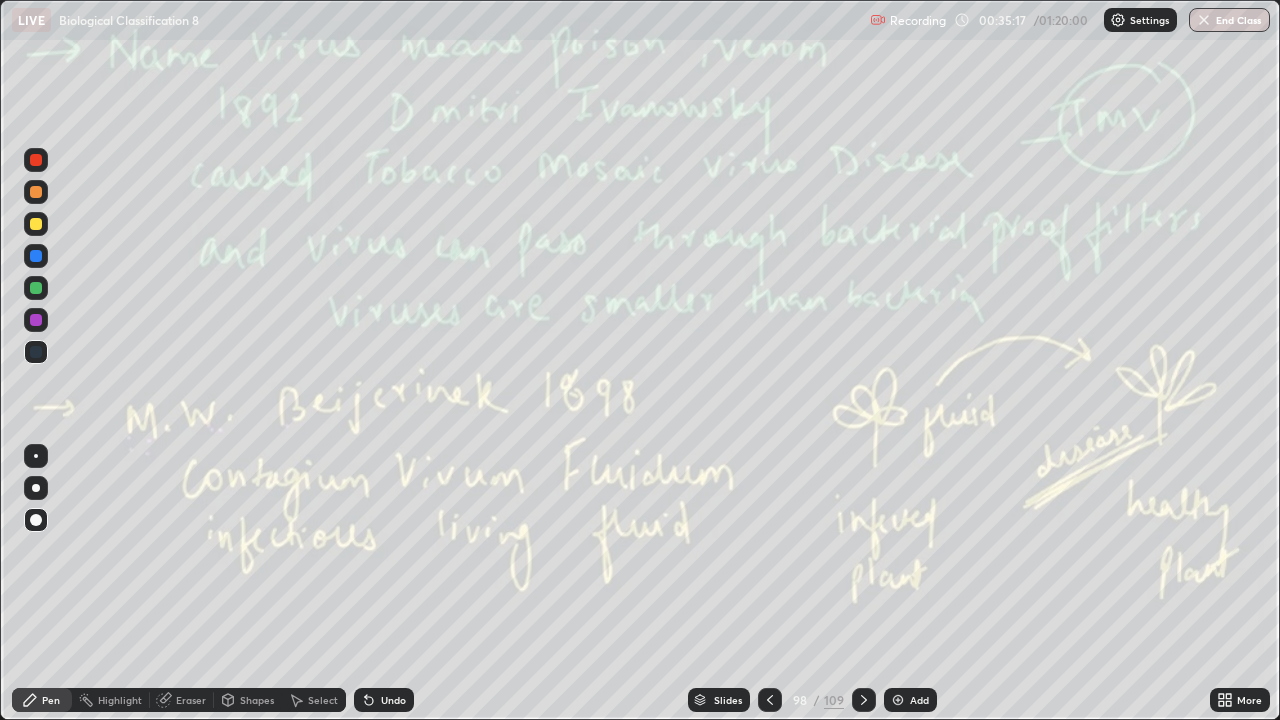 click at bounding box center (36, 288) 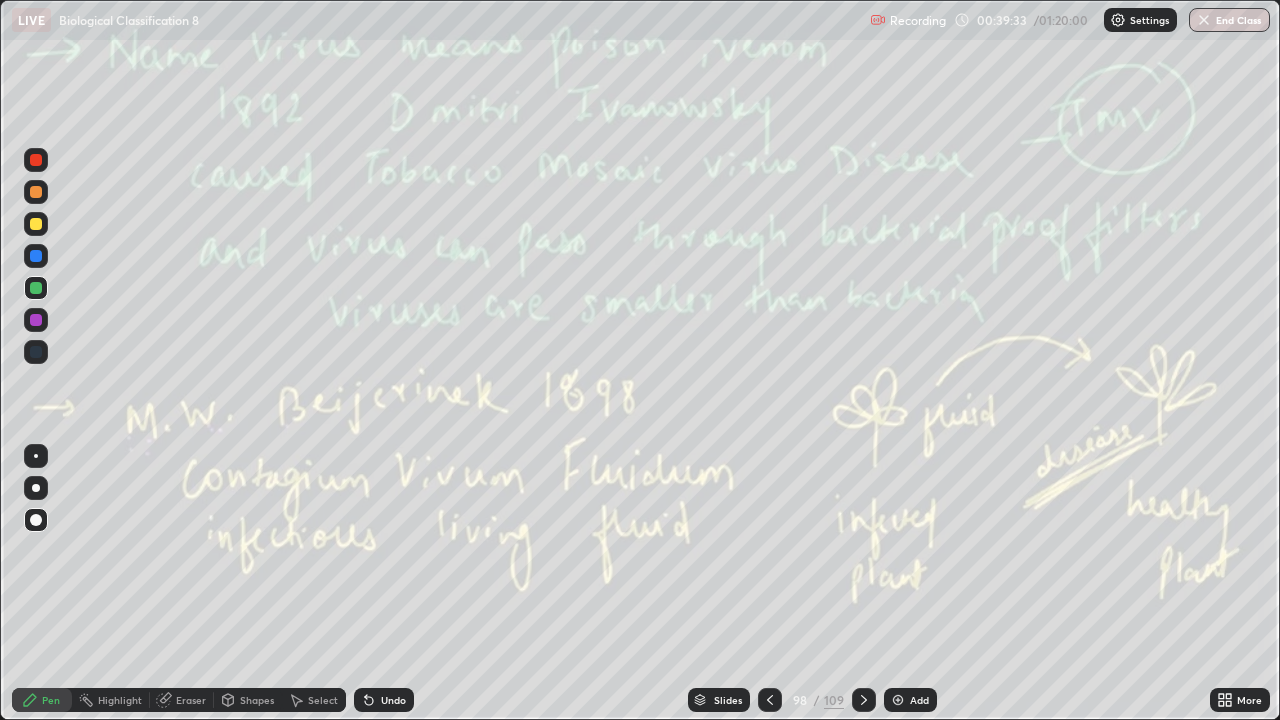 click 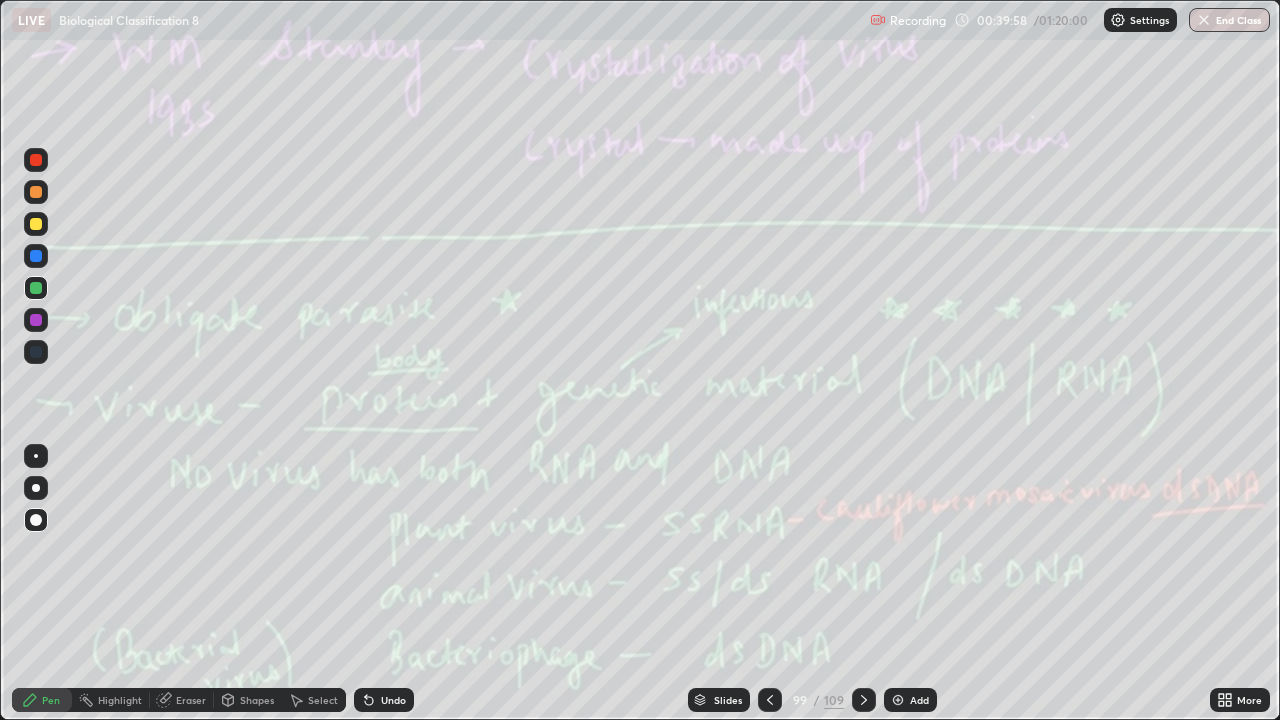 click 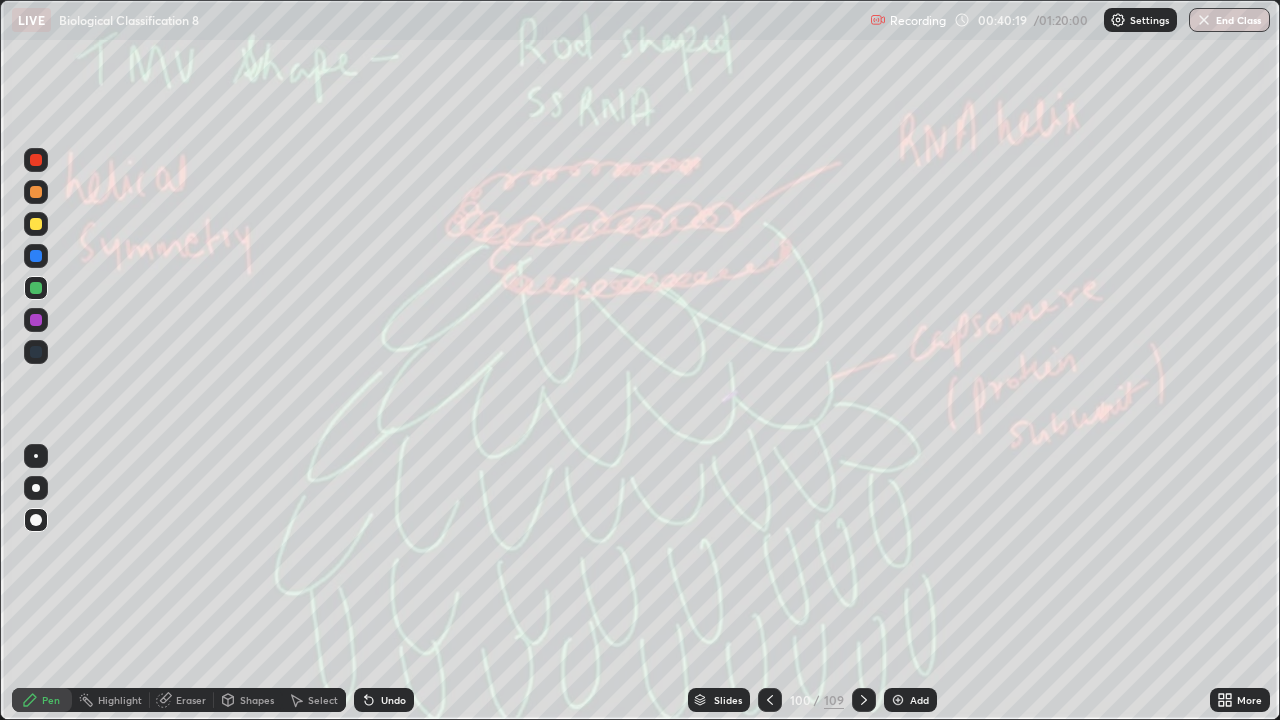 click 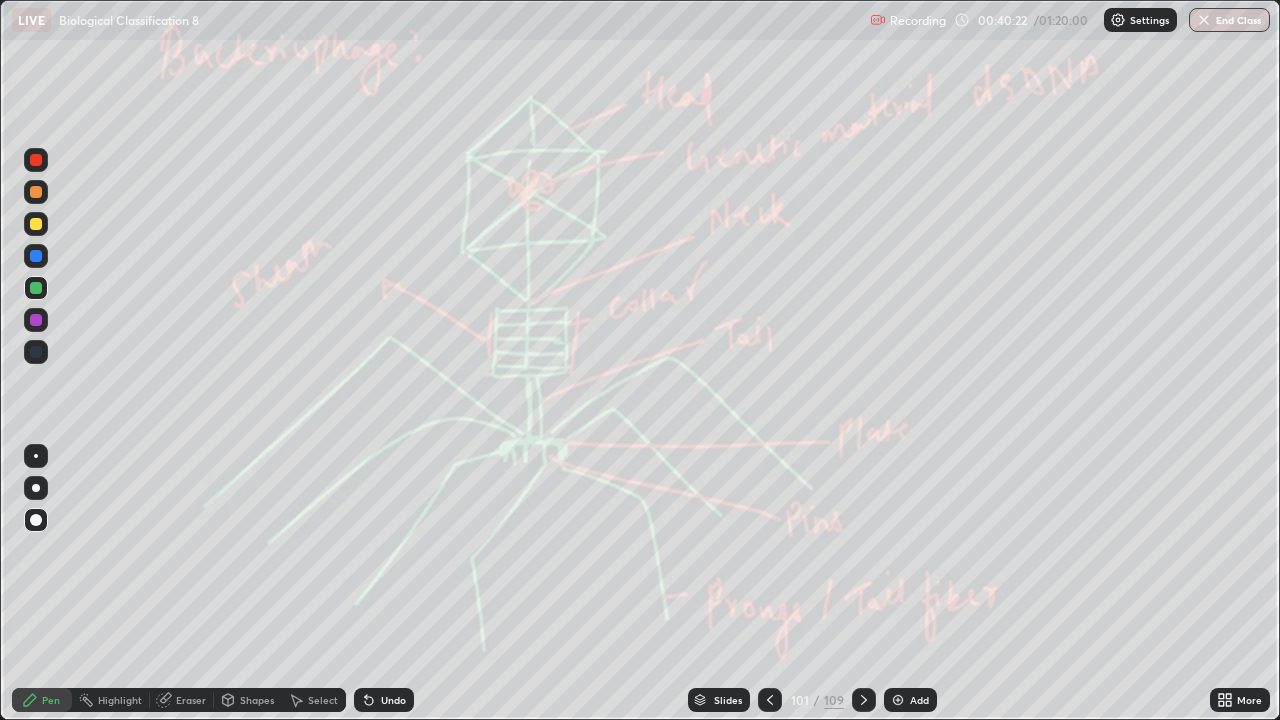 click 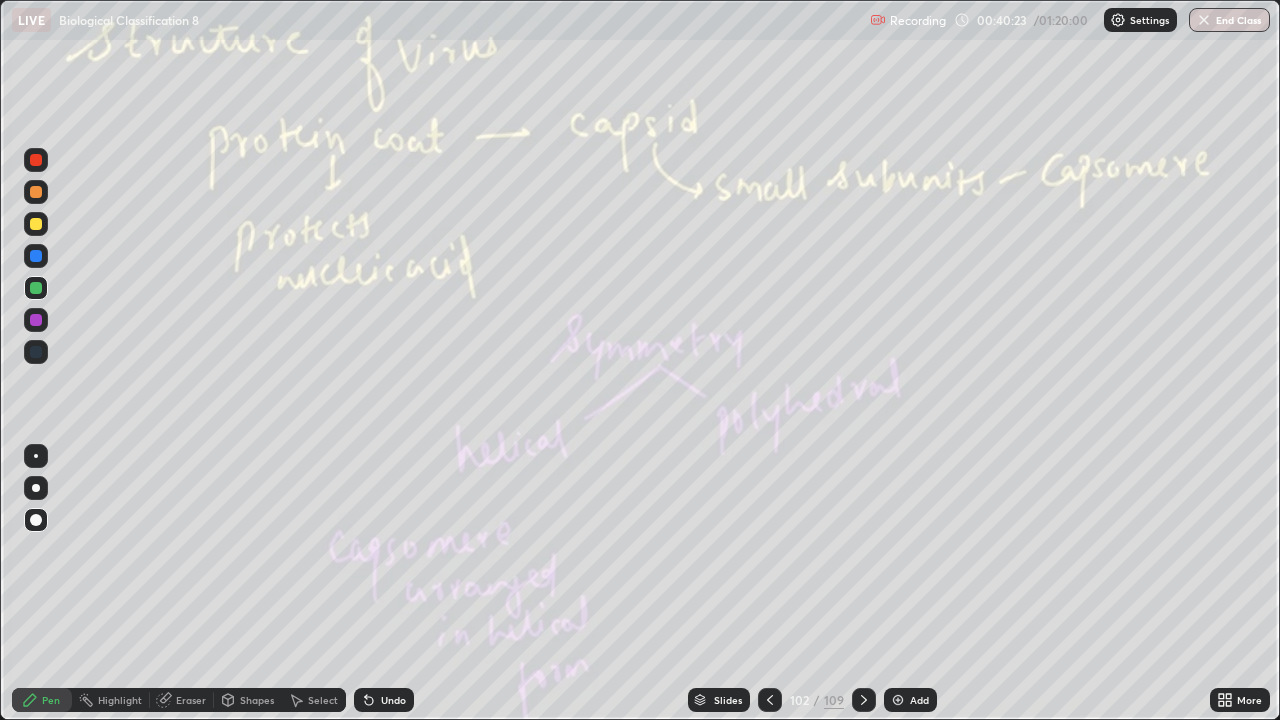 click 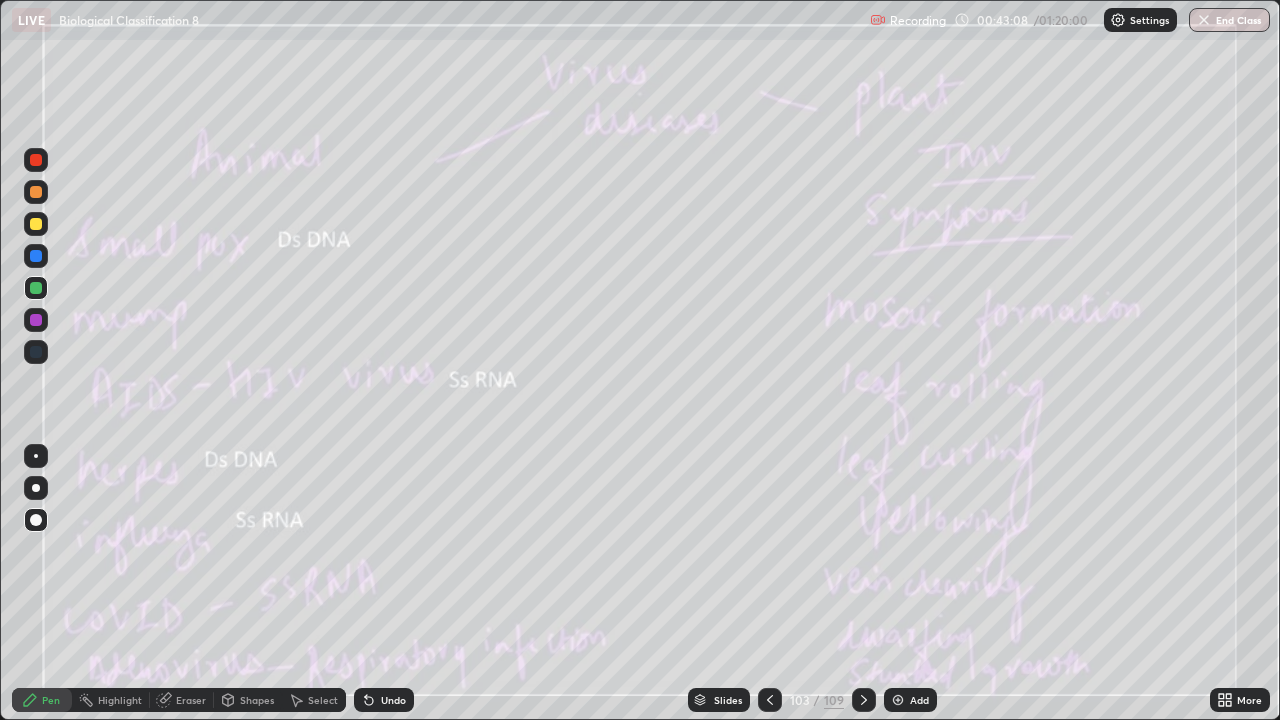 click at bounding box center (864, 700) 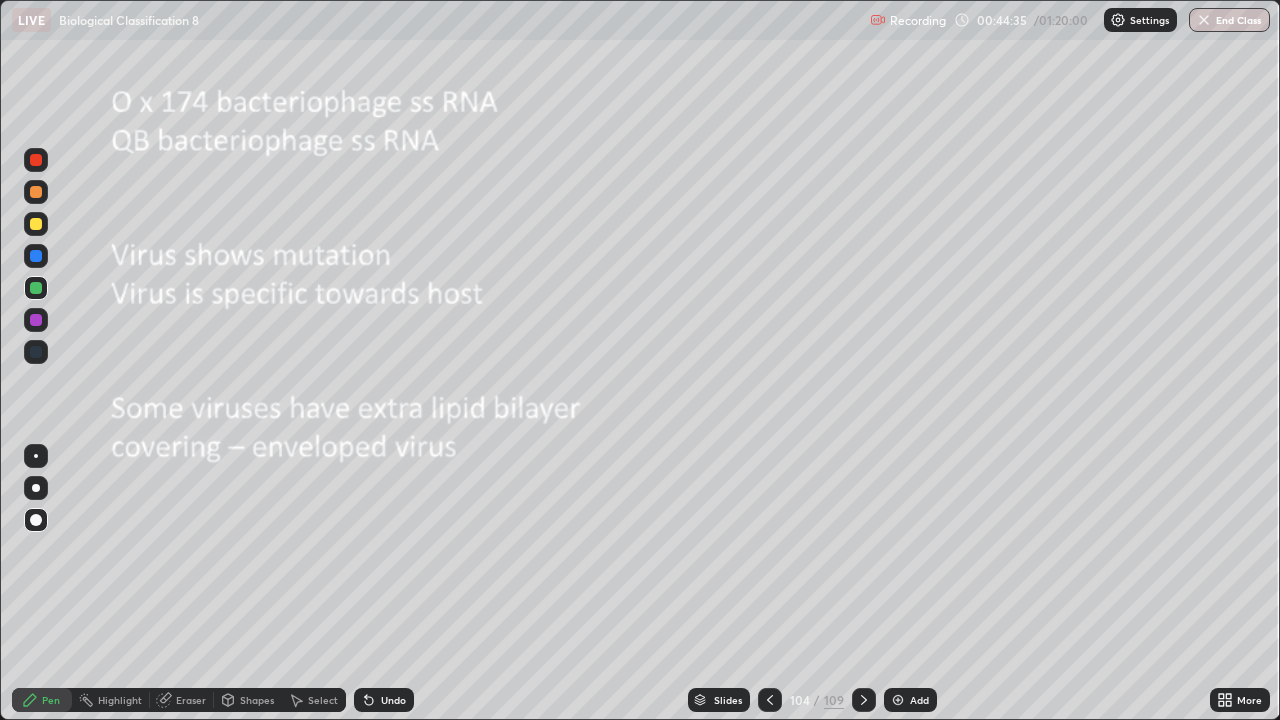 click 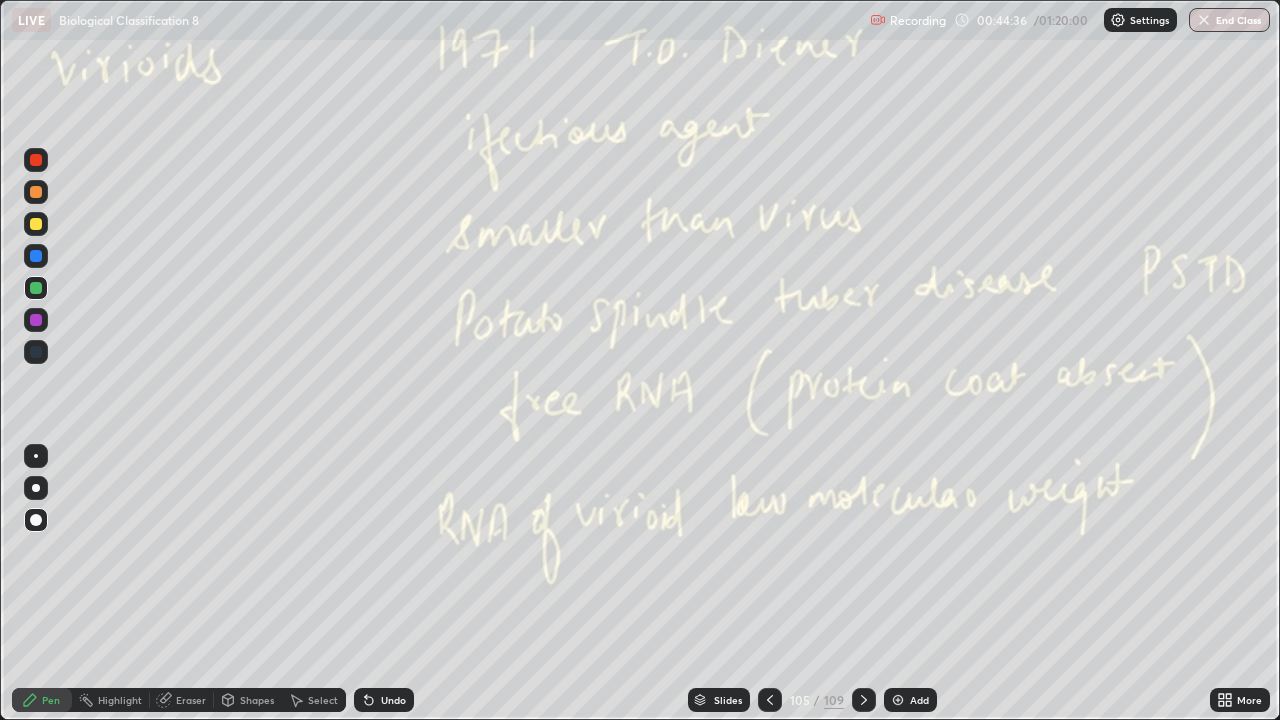 click 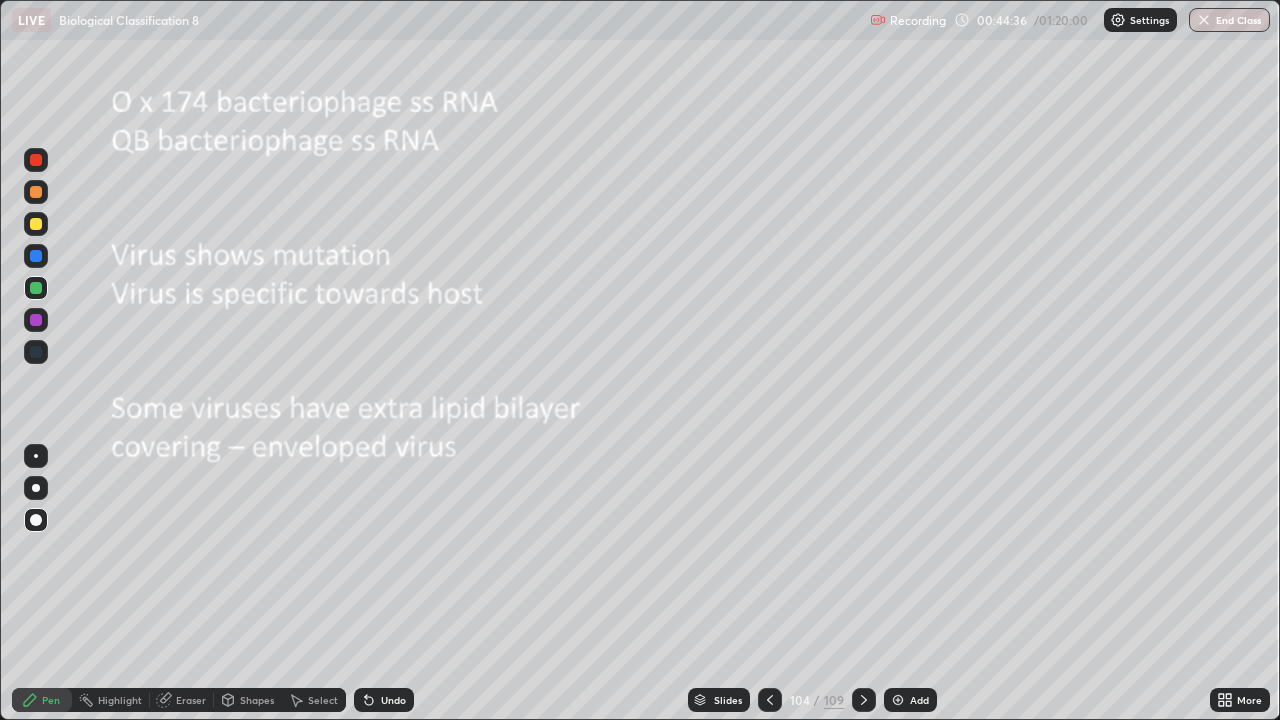 click 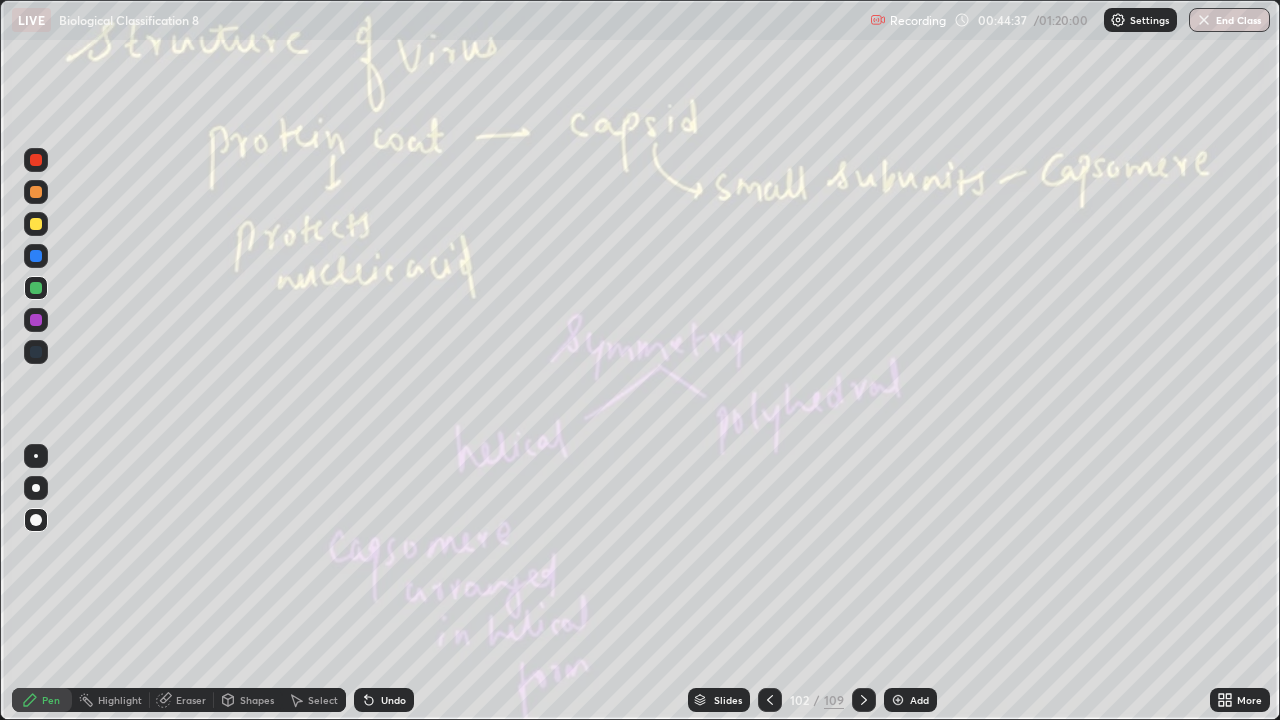 click 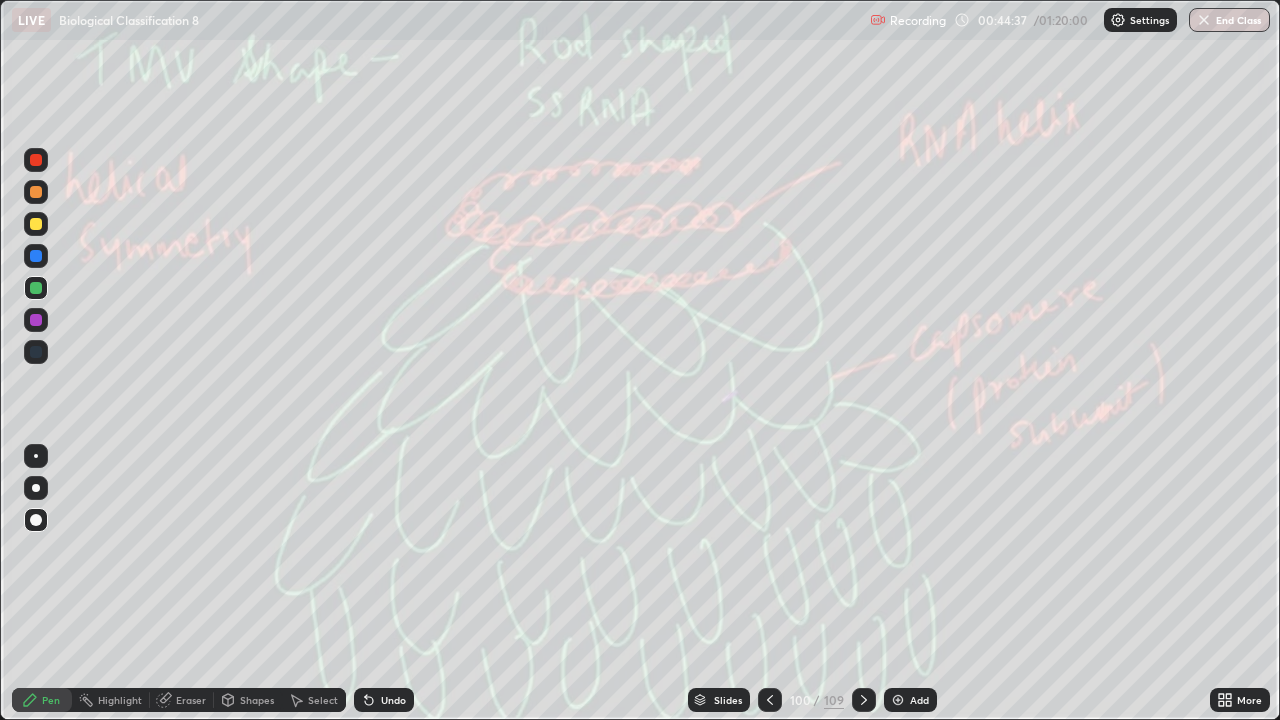 click 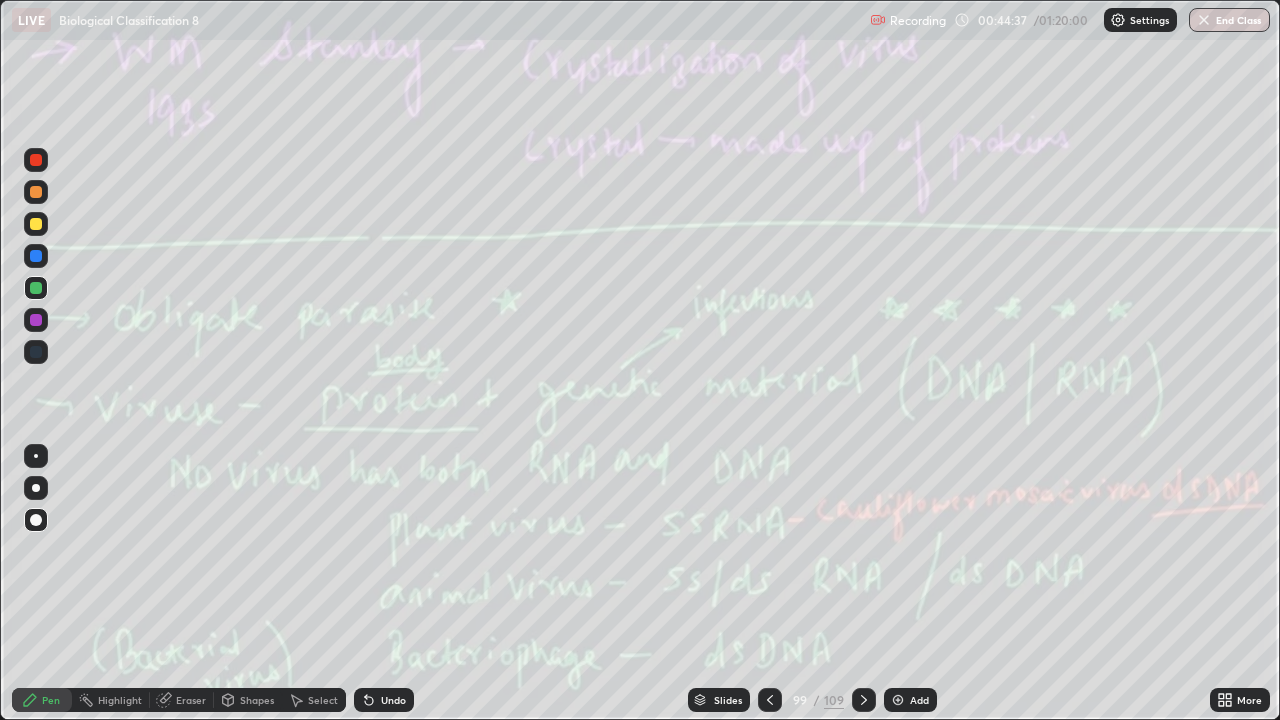 click 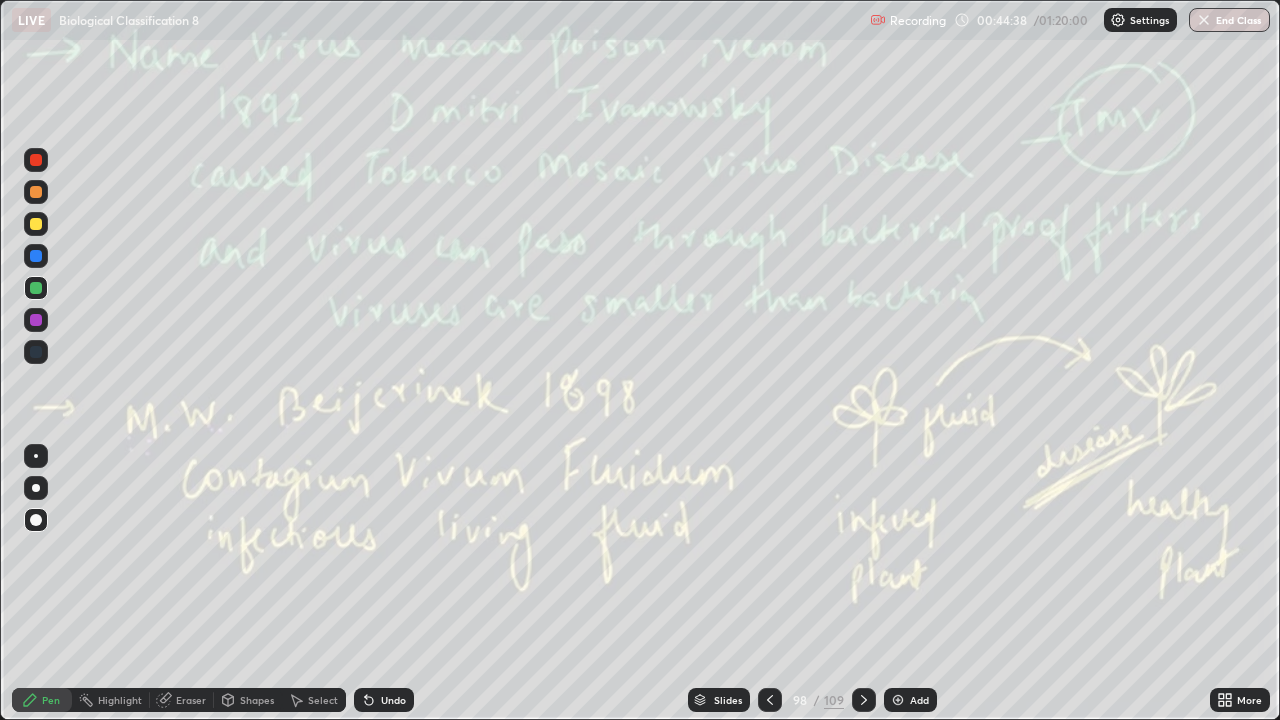 click 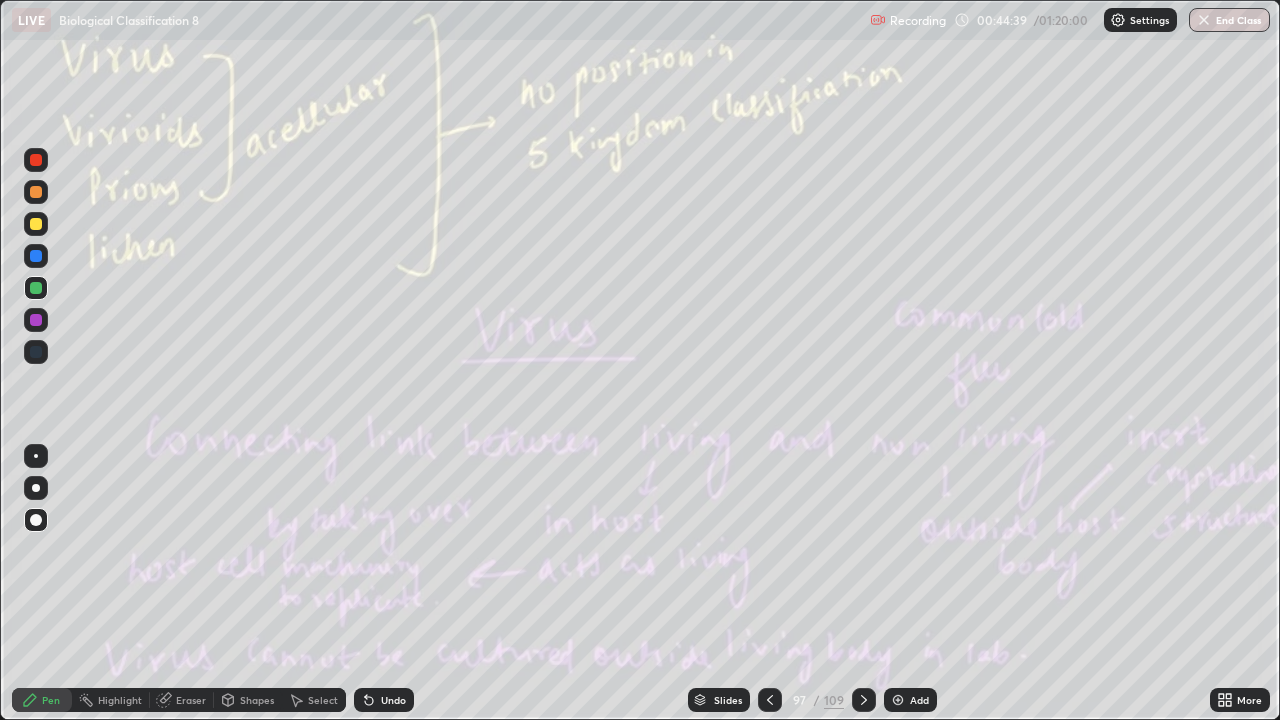 click 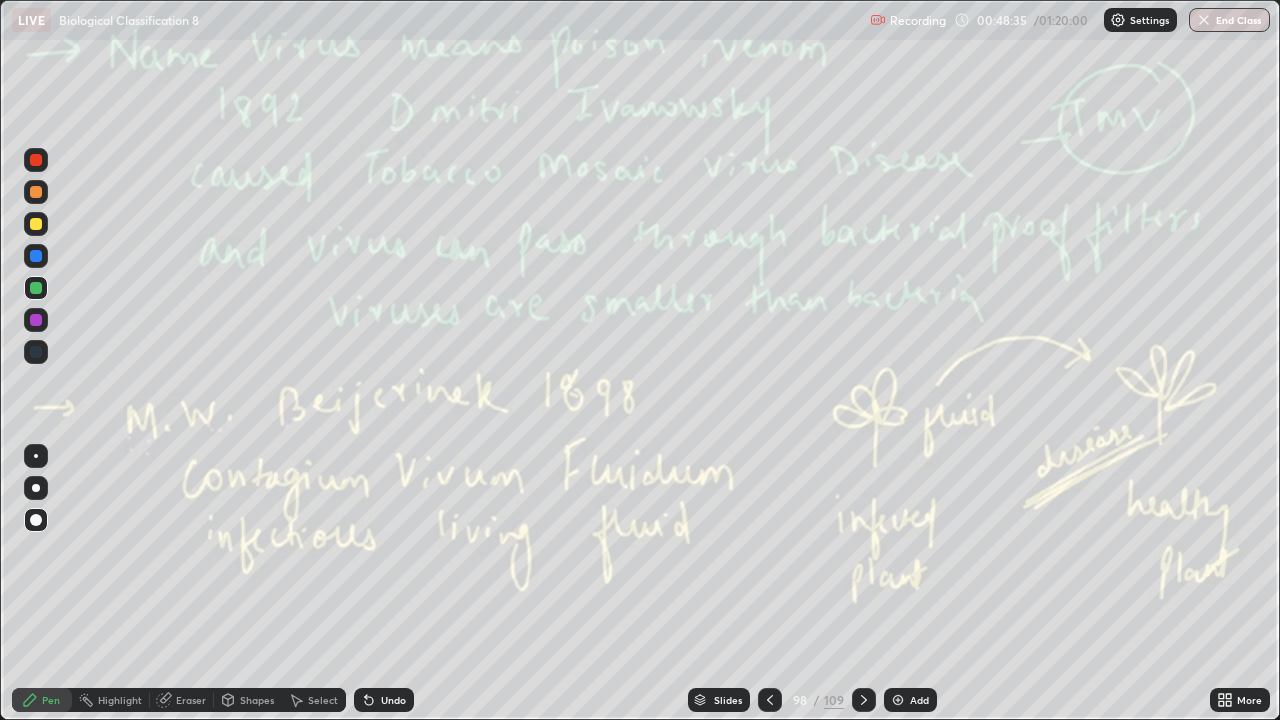 click 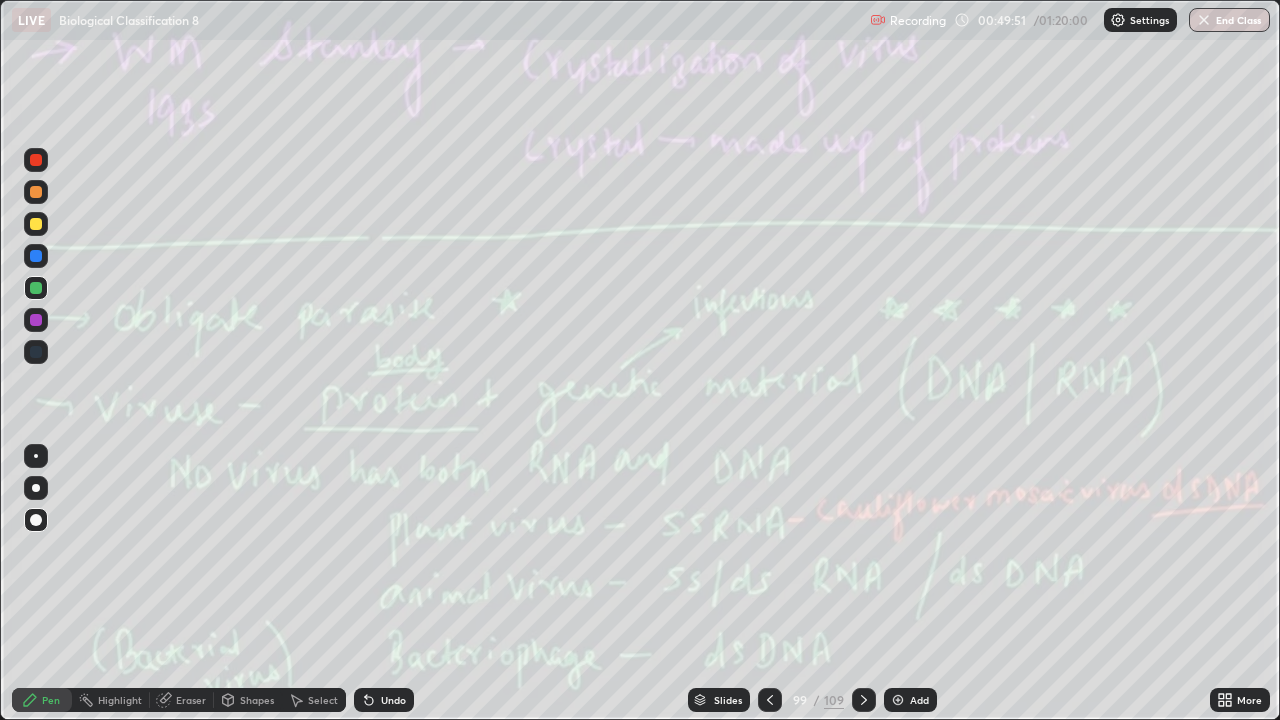 click 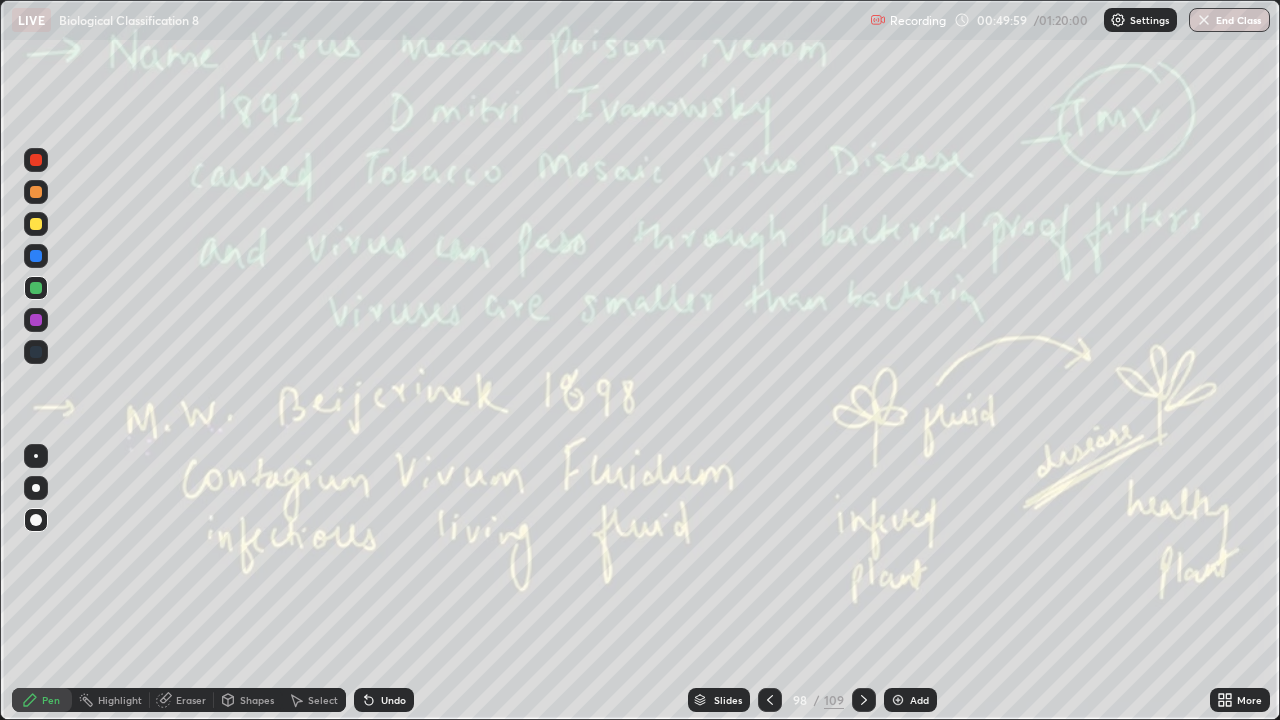 click 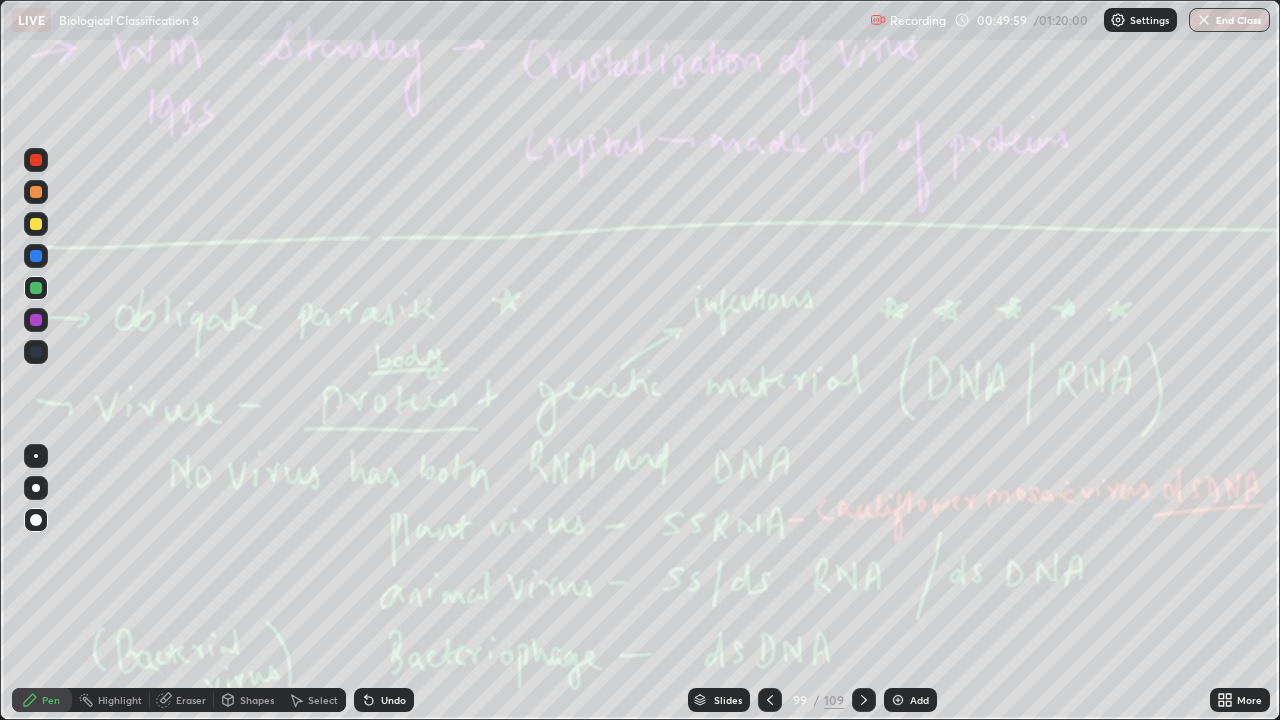 click 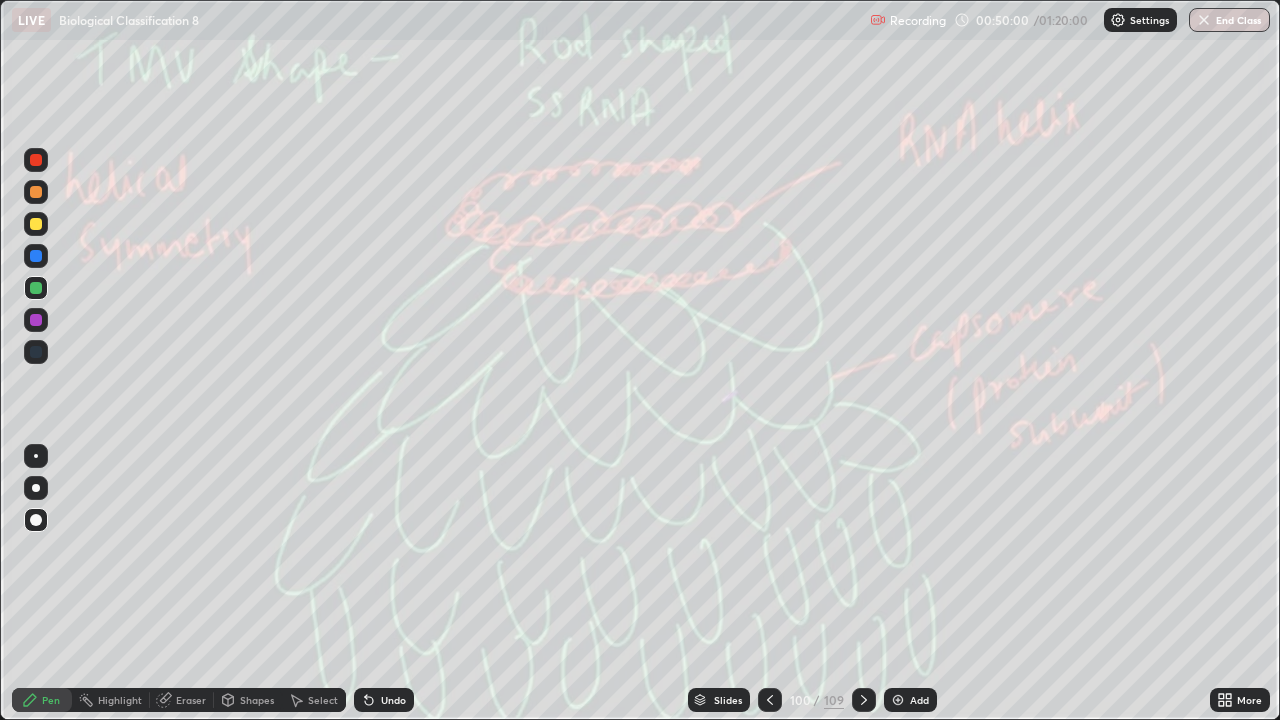 click 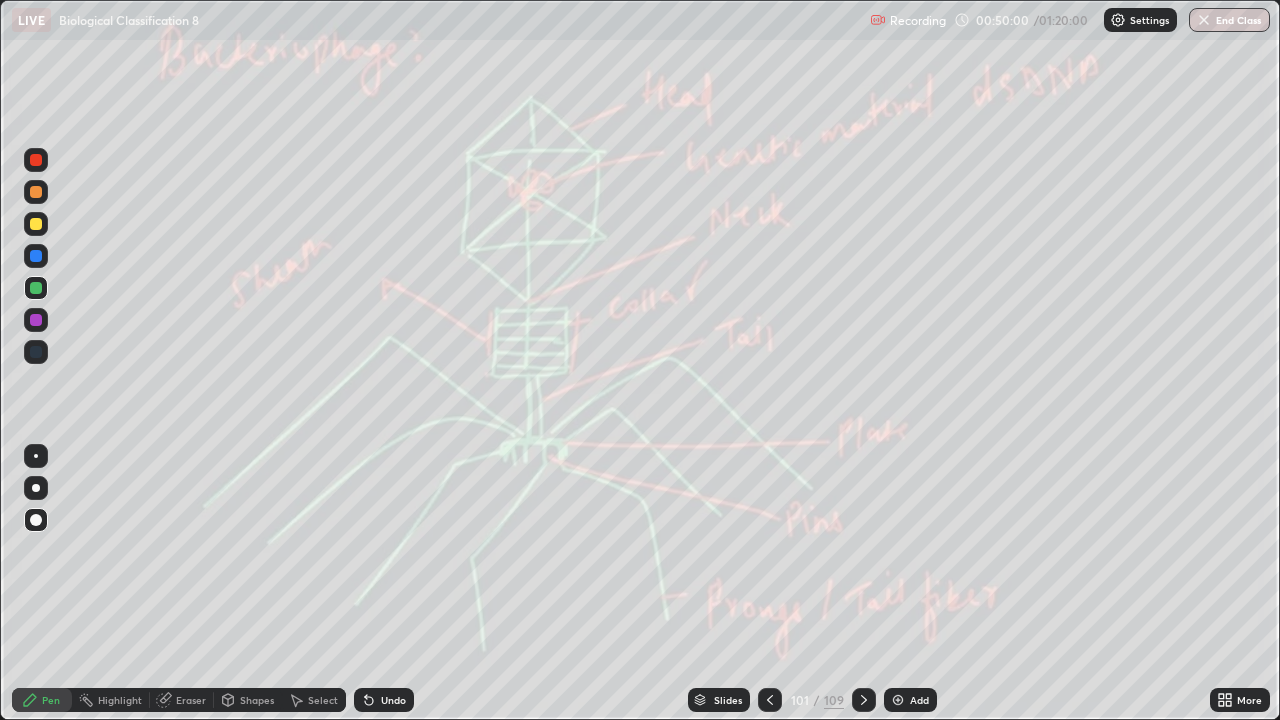 click at bounding box center (864, 700) 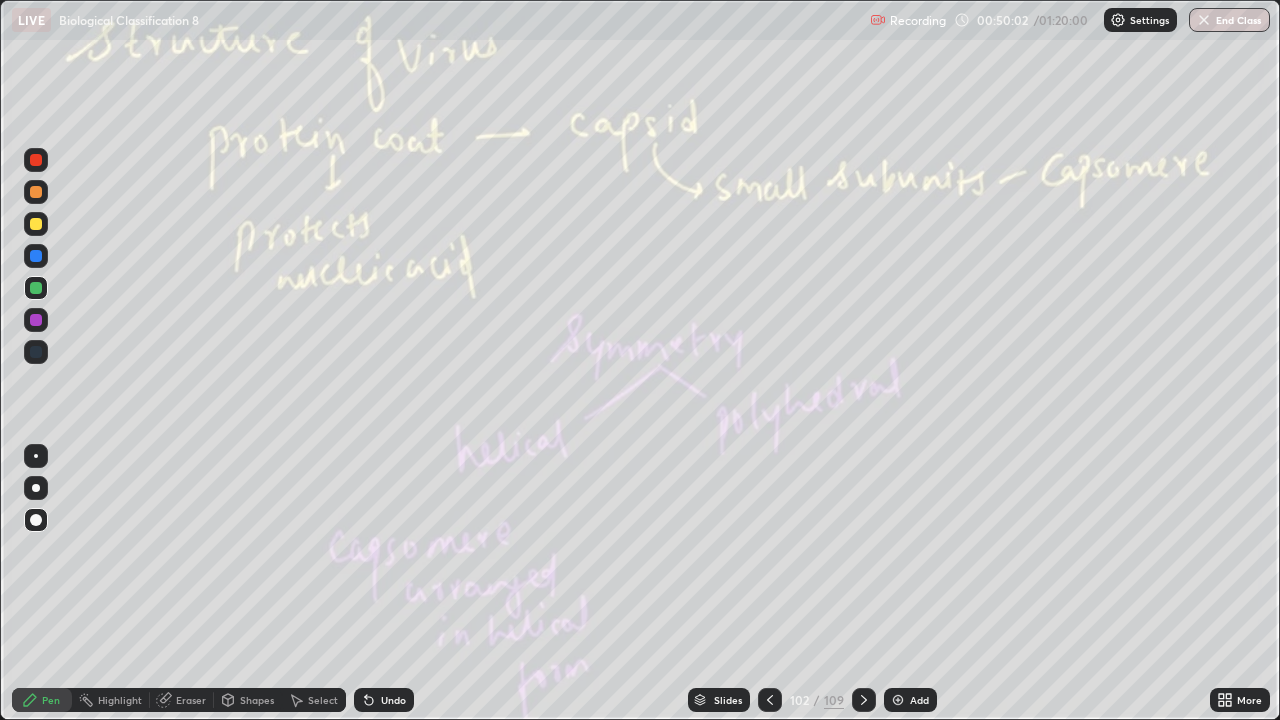click 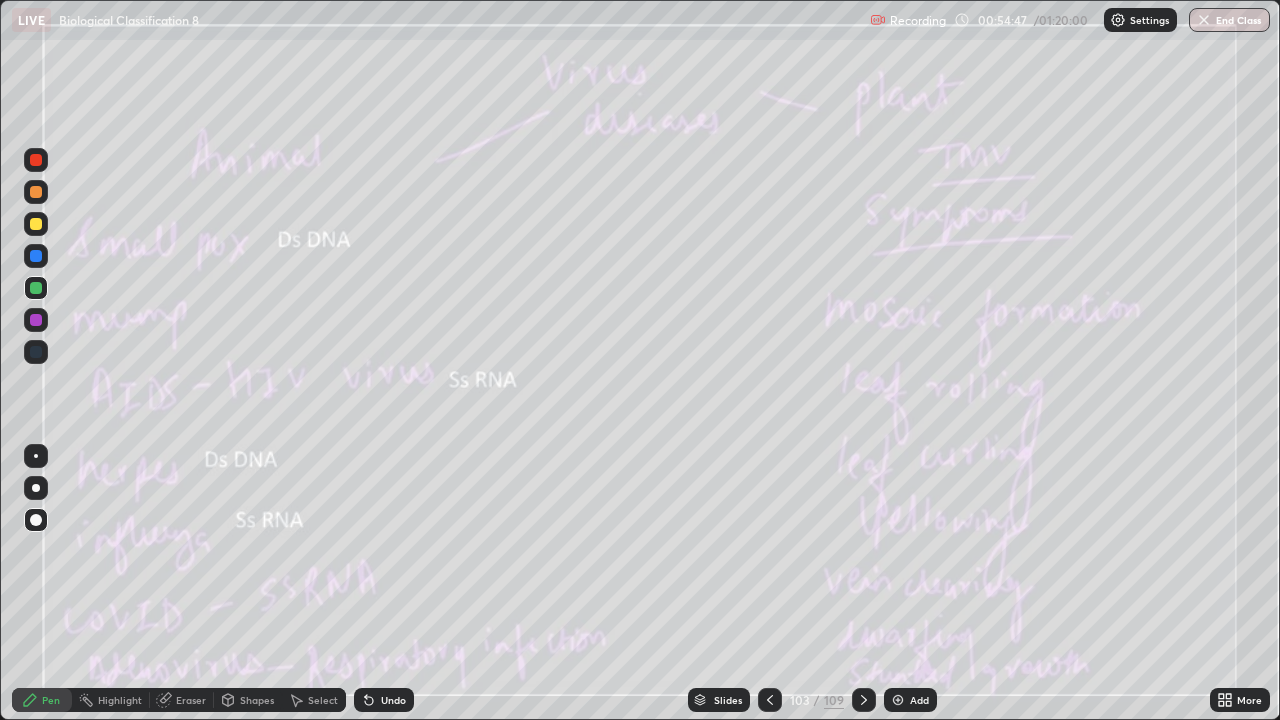 click 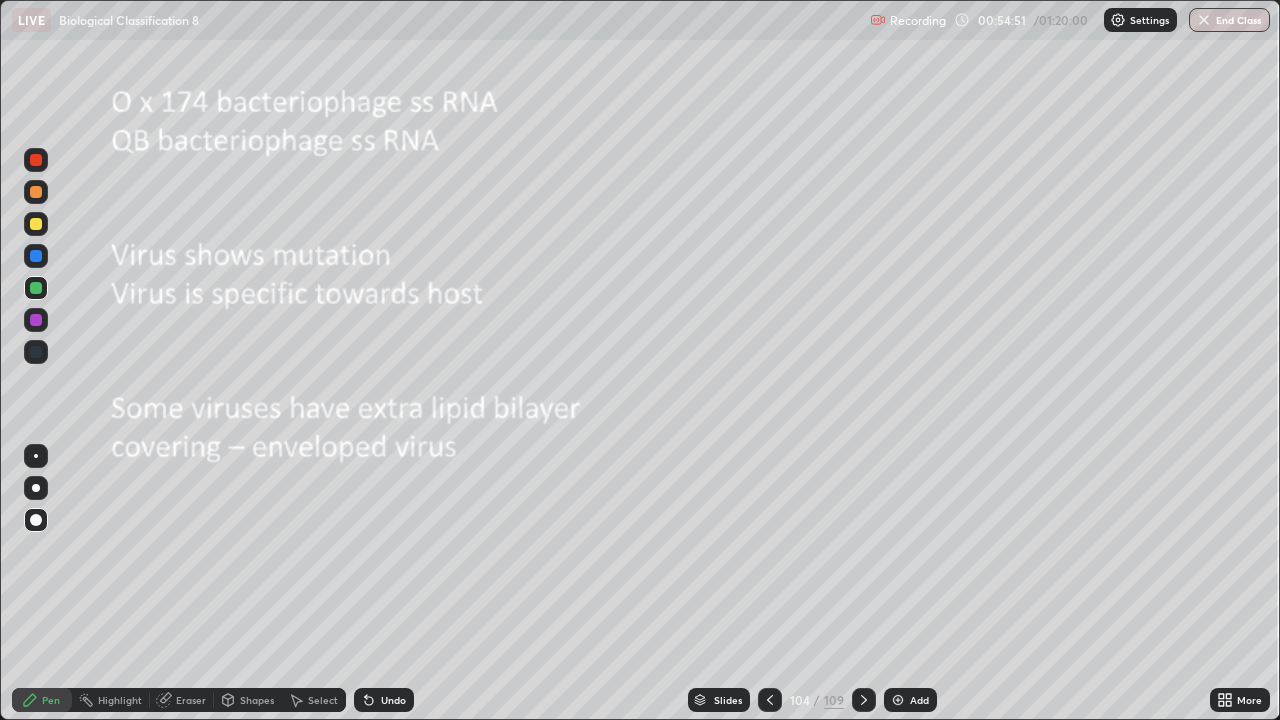 click on "Eraser" at bounding box center (191, 700) 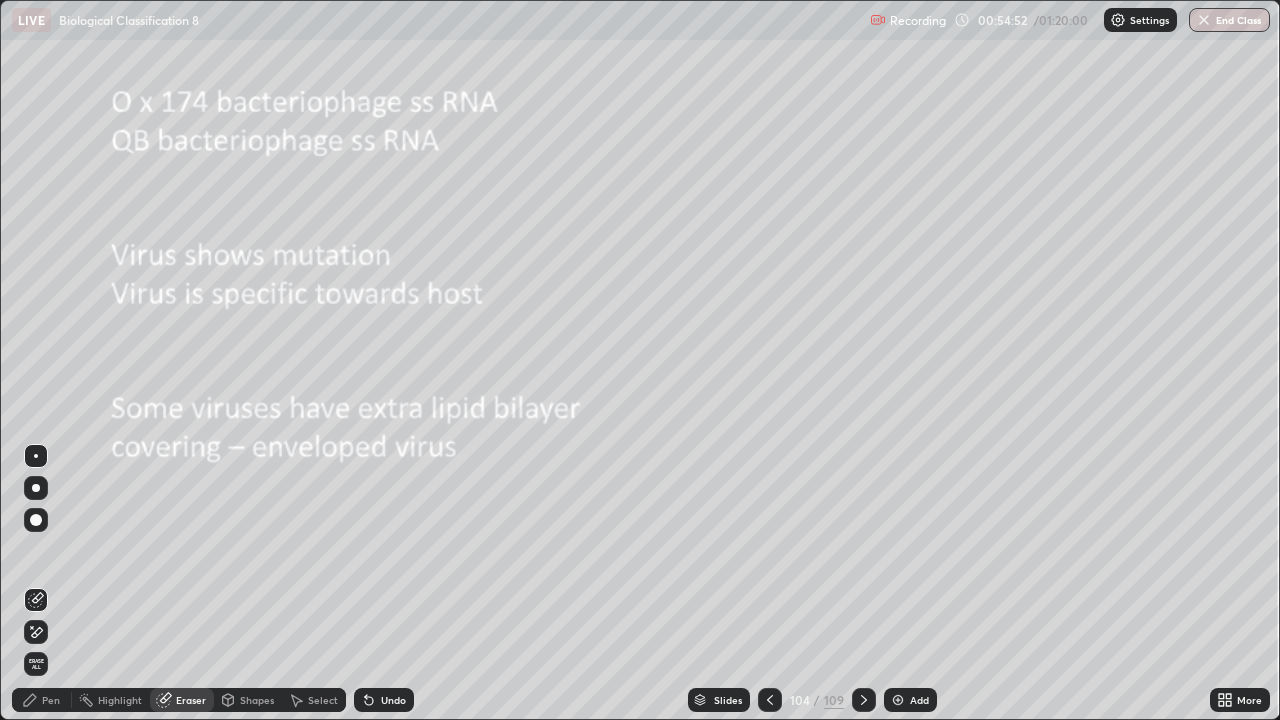 click 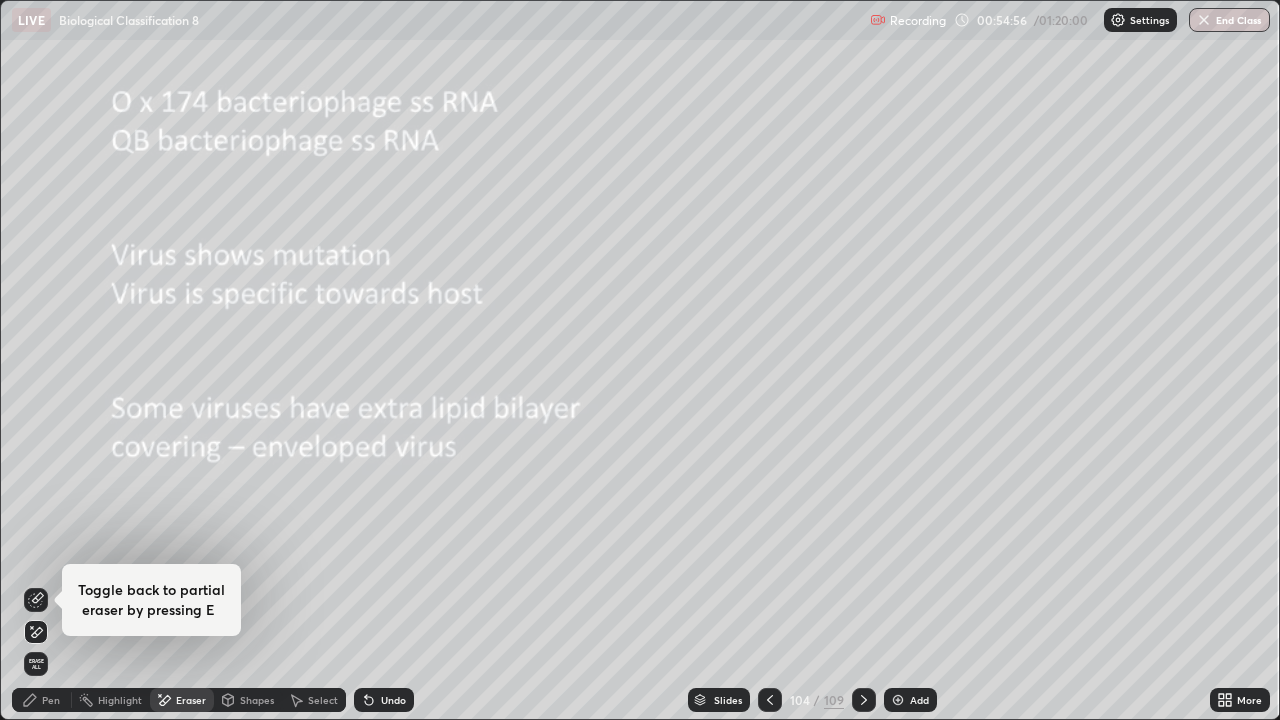 click on "Pen" at bounding box center (51, 700) 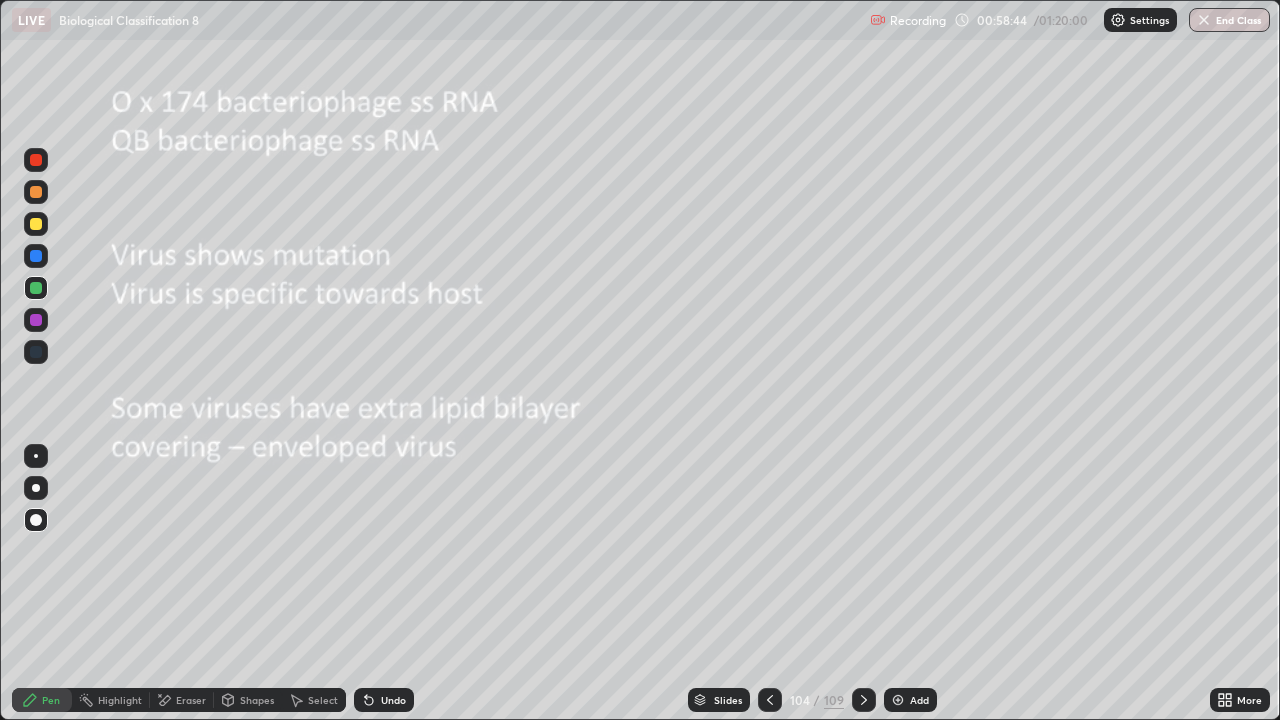 click 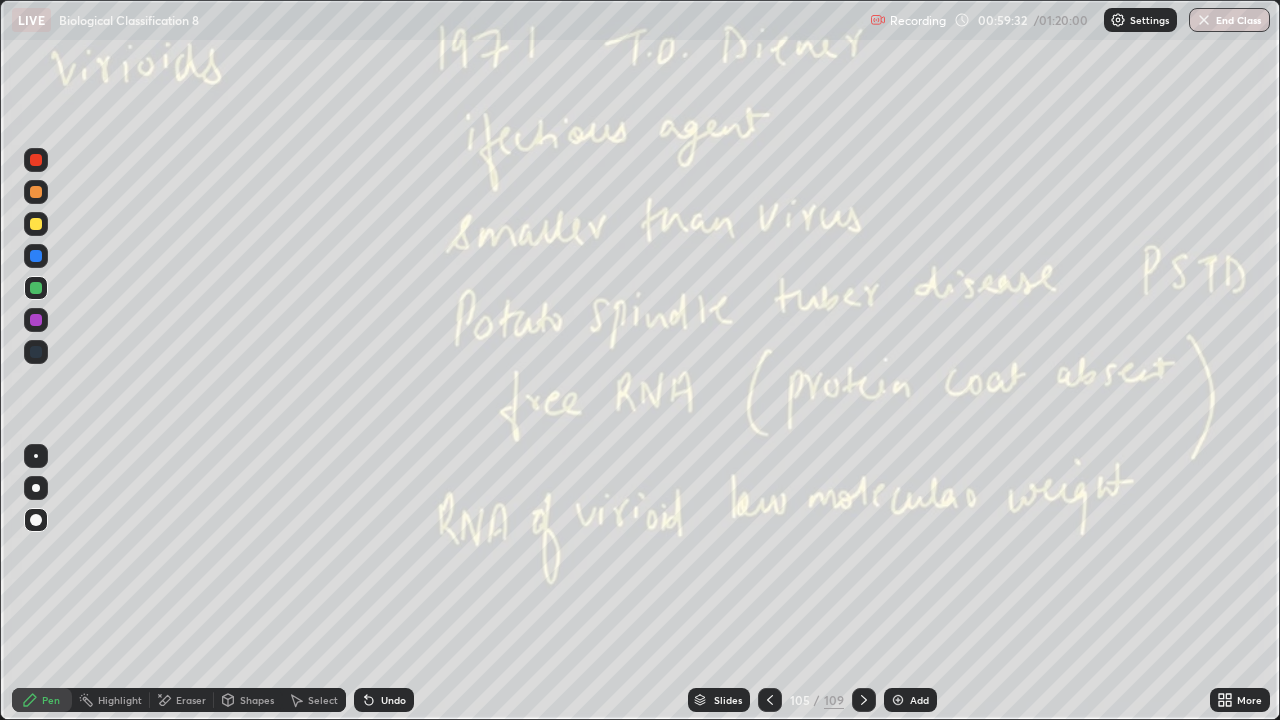 click 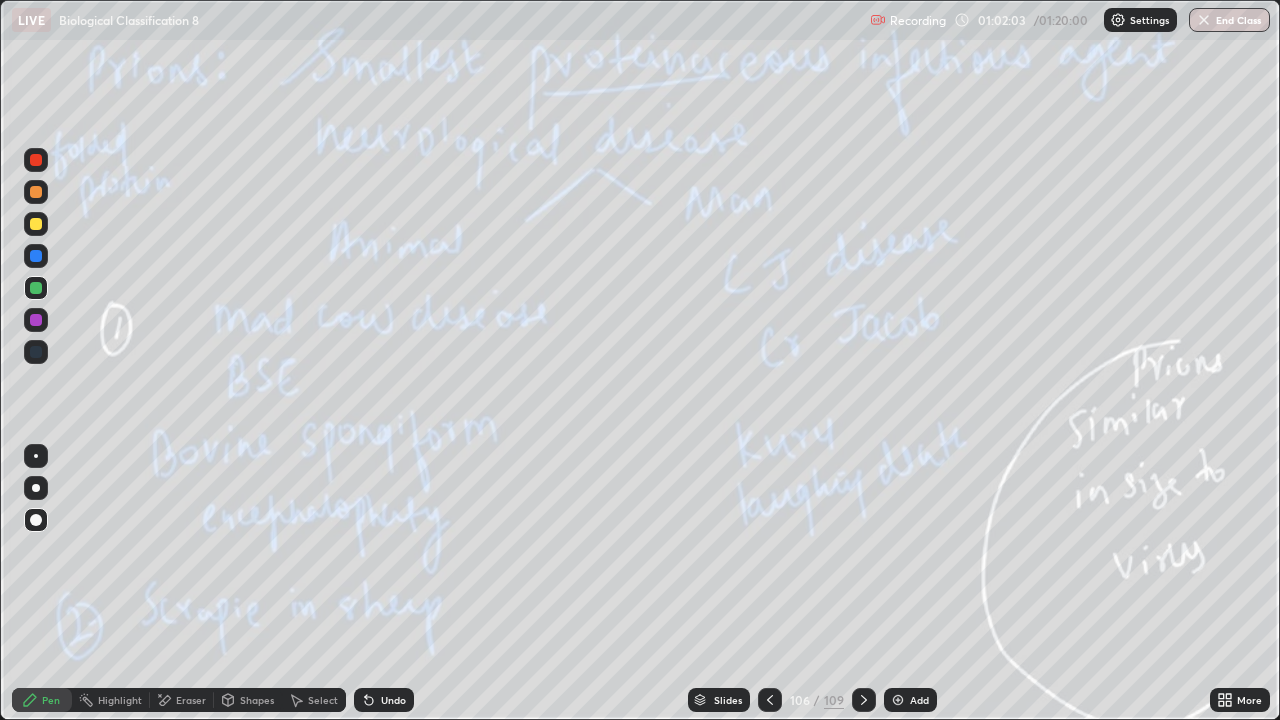 click 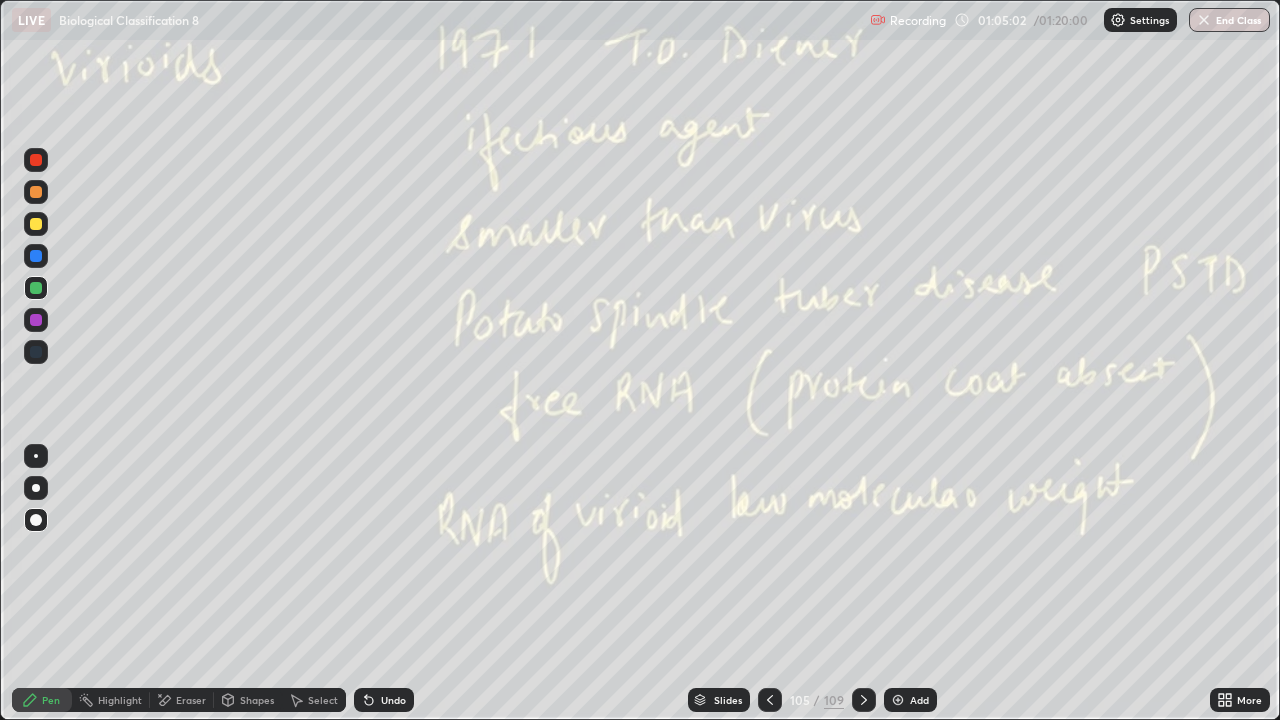 click 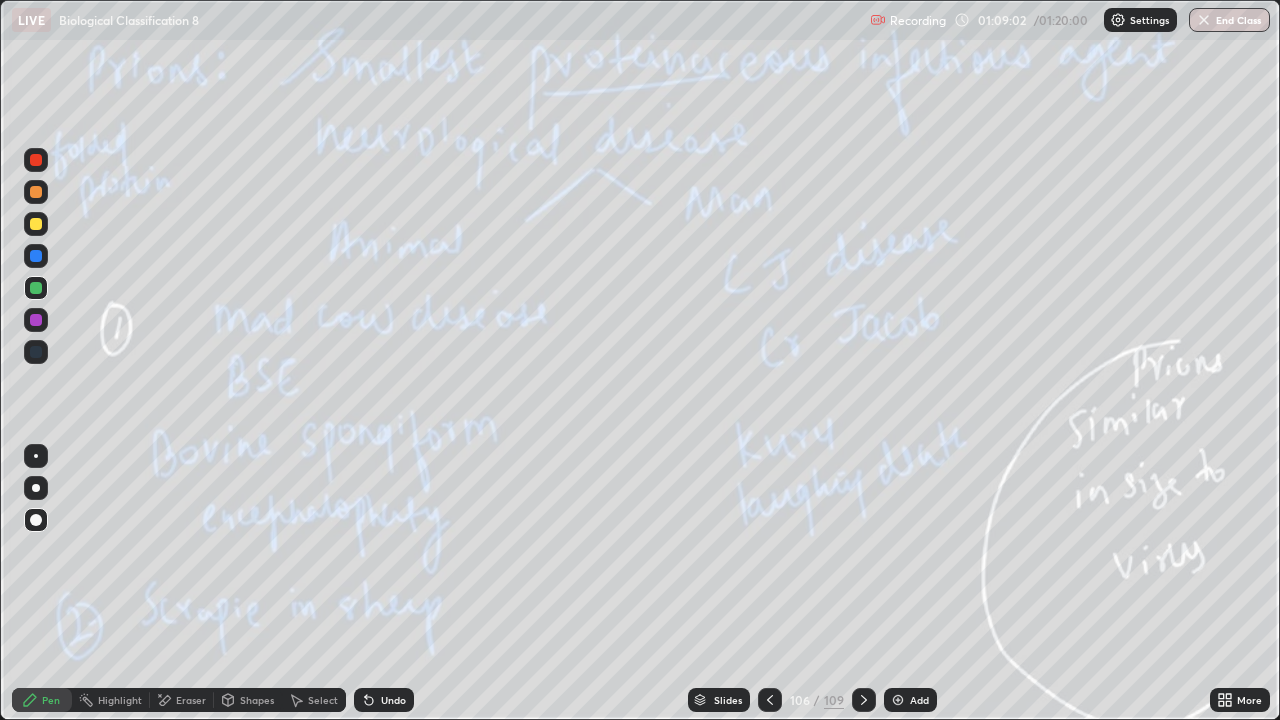 click on "Add" at bounding box center (919, 700) 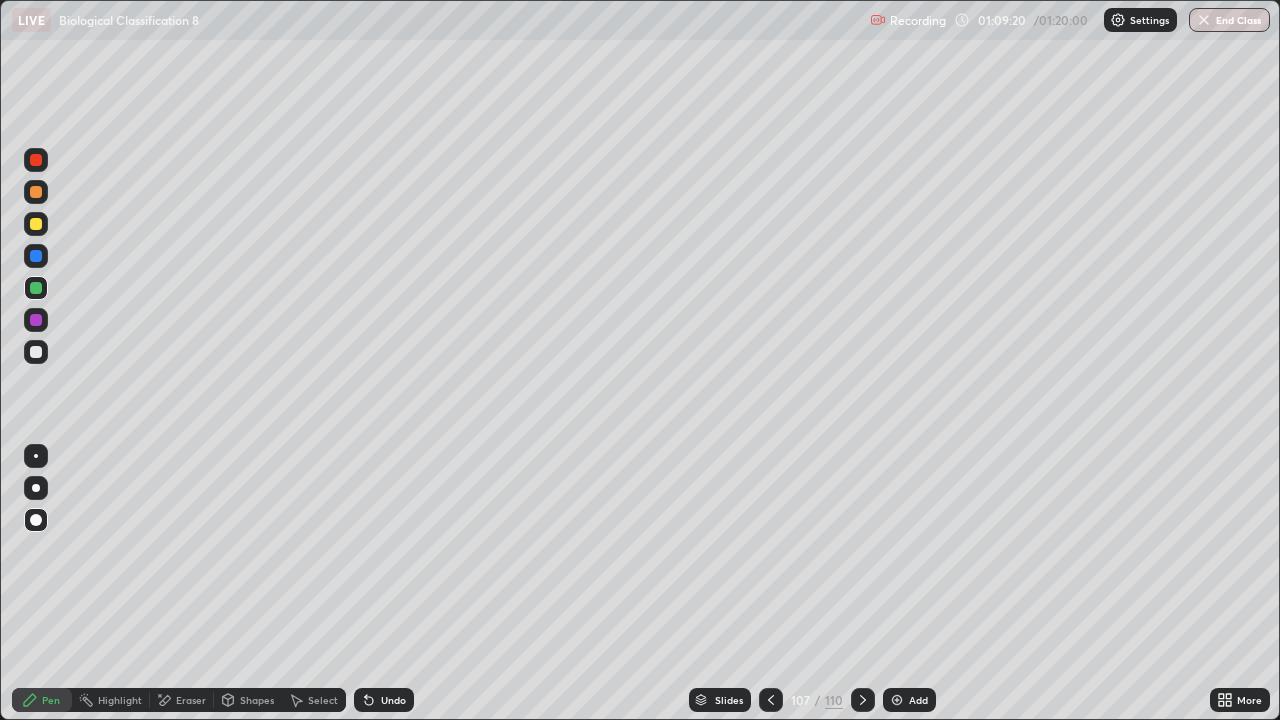 click on "Undo" at bounding box center (393, 700) 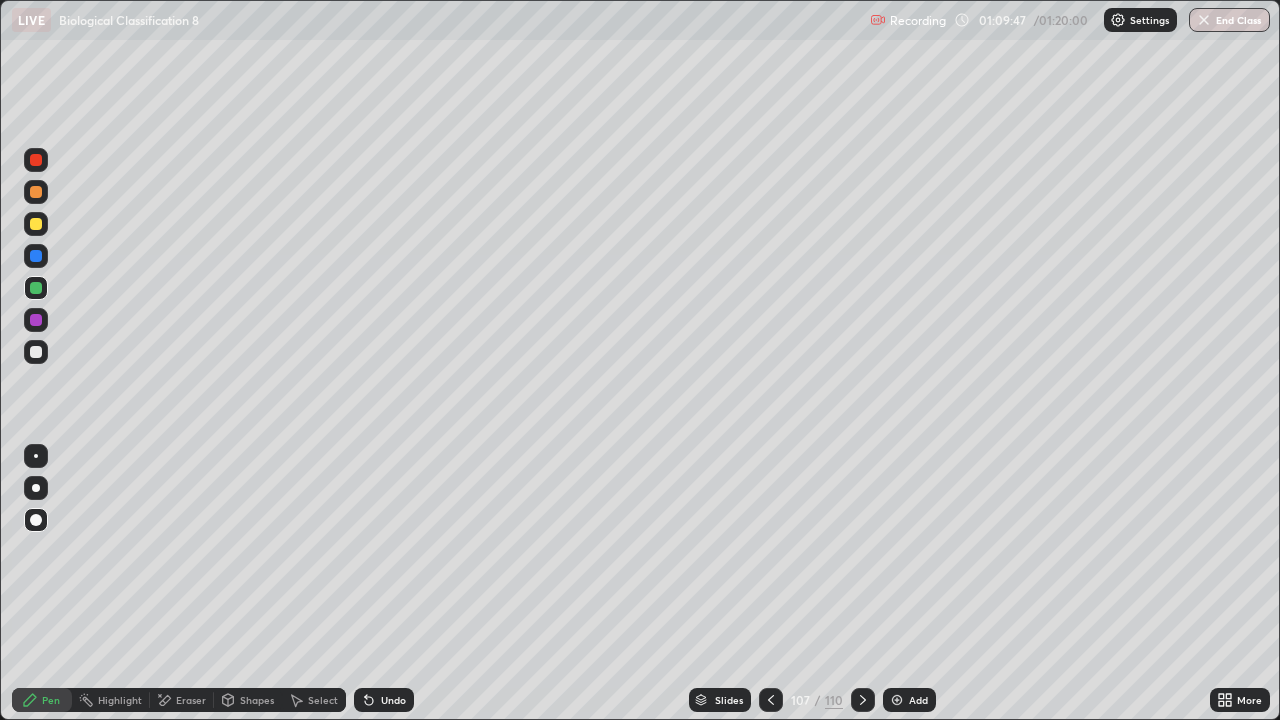 click at bounding box center [36, 160] 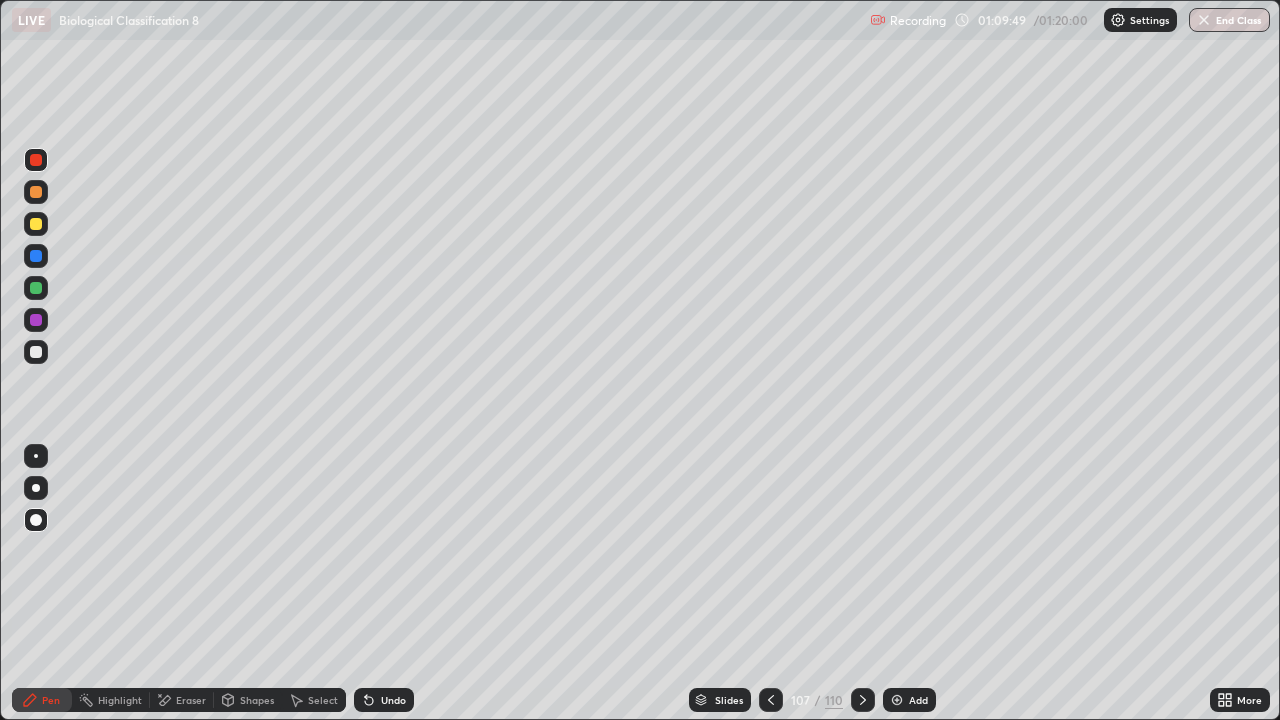 click at bounding box center (36, 224) 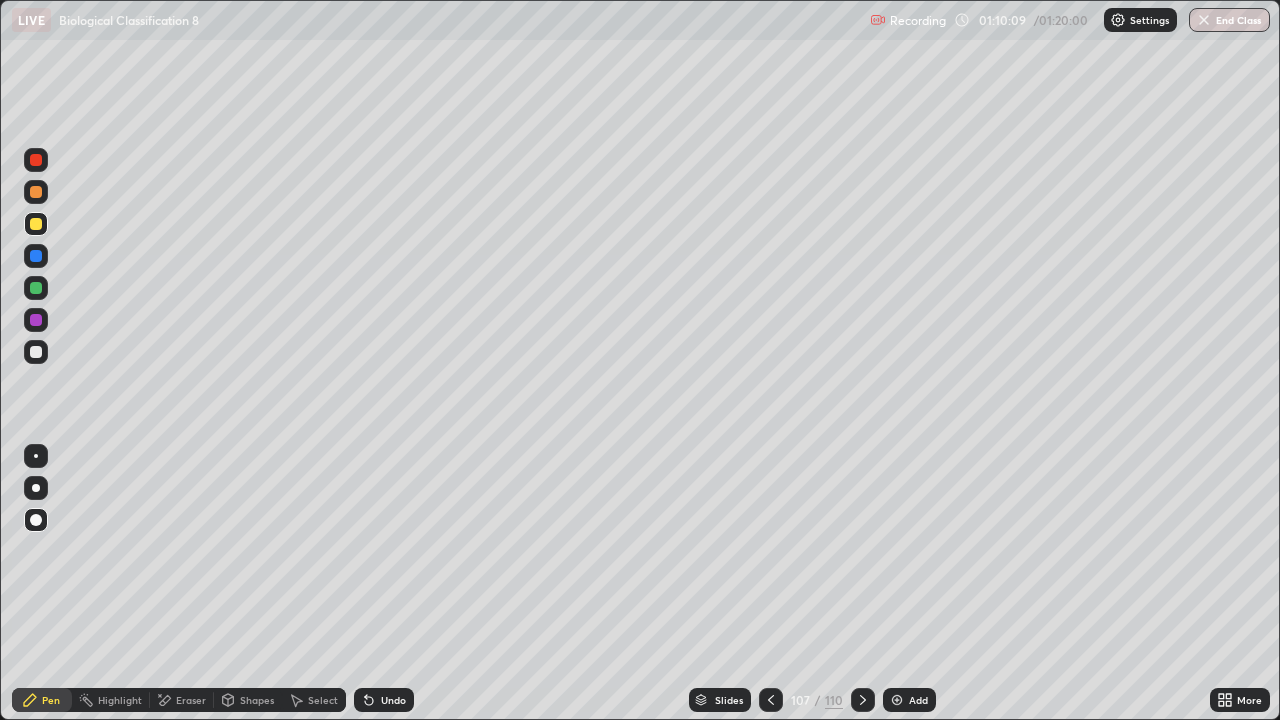 click on "Undo" at bounding box center [393, 700] 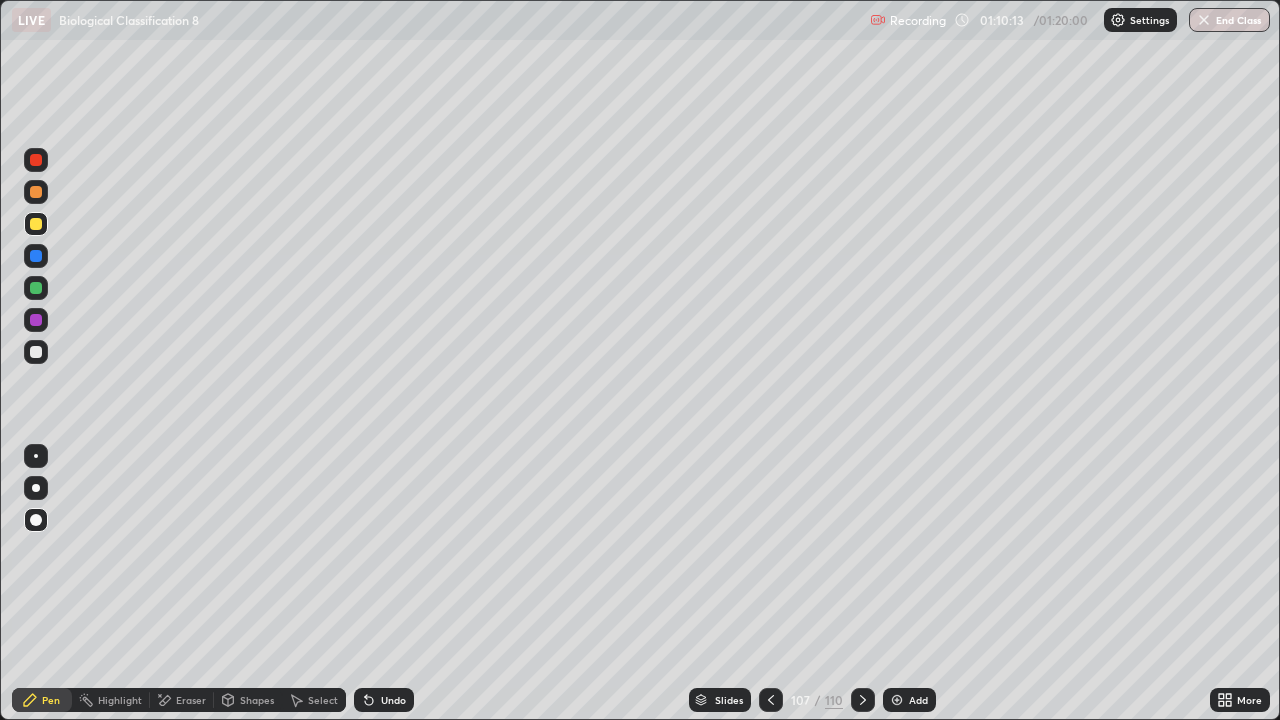 click at bounding box center [36, 160] 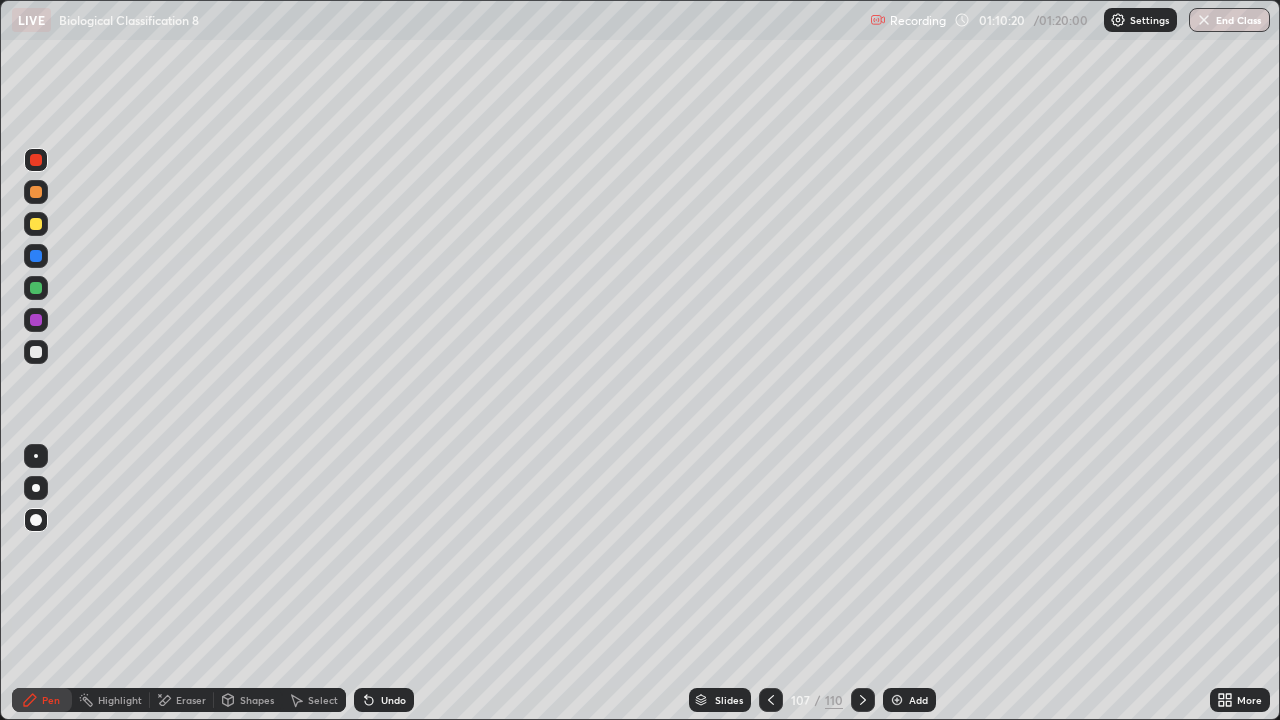 click 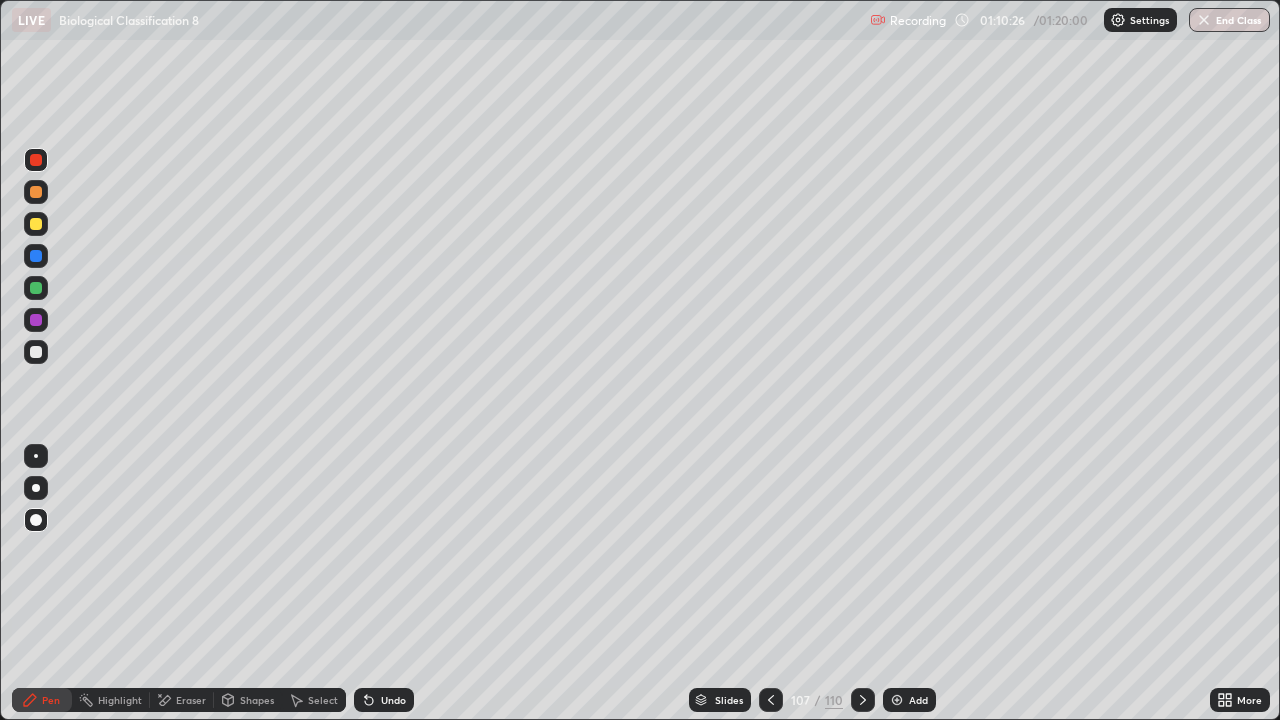 click at bounding box center (36, 288) 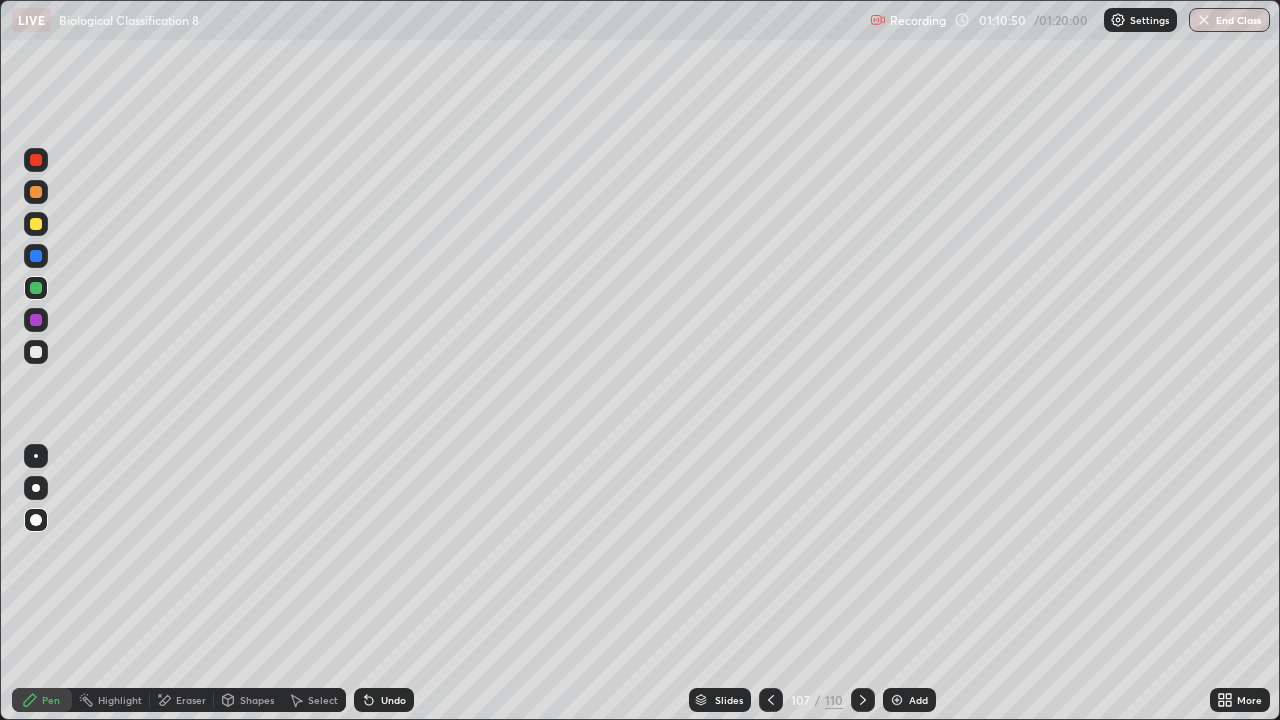 click at bounding box center [36, 192] 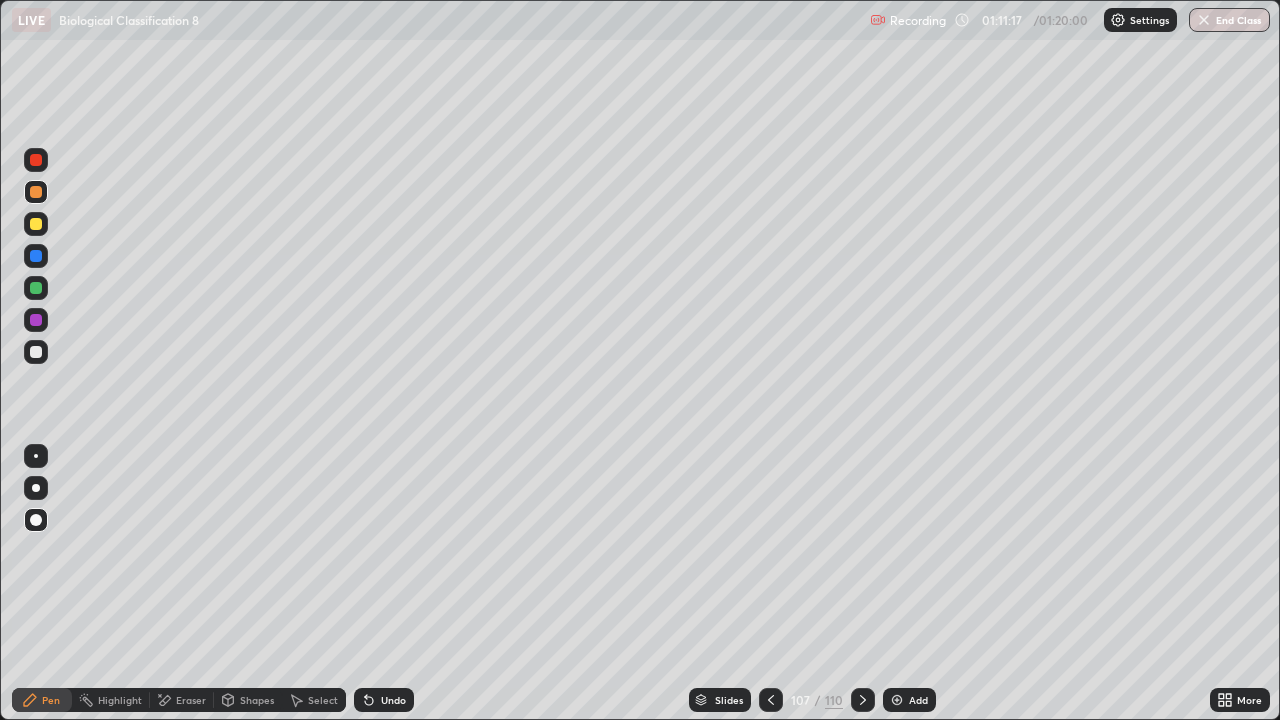 click at bounding box center [36, 288] 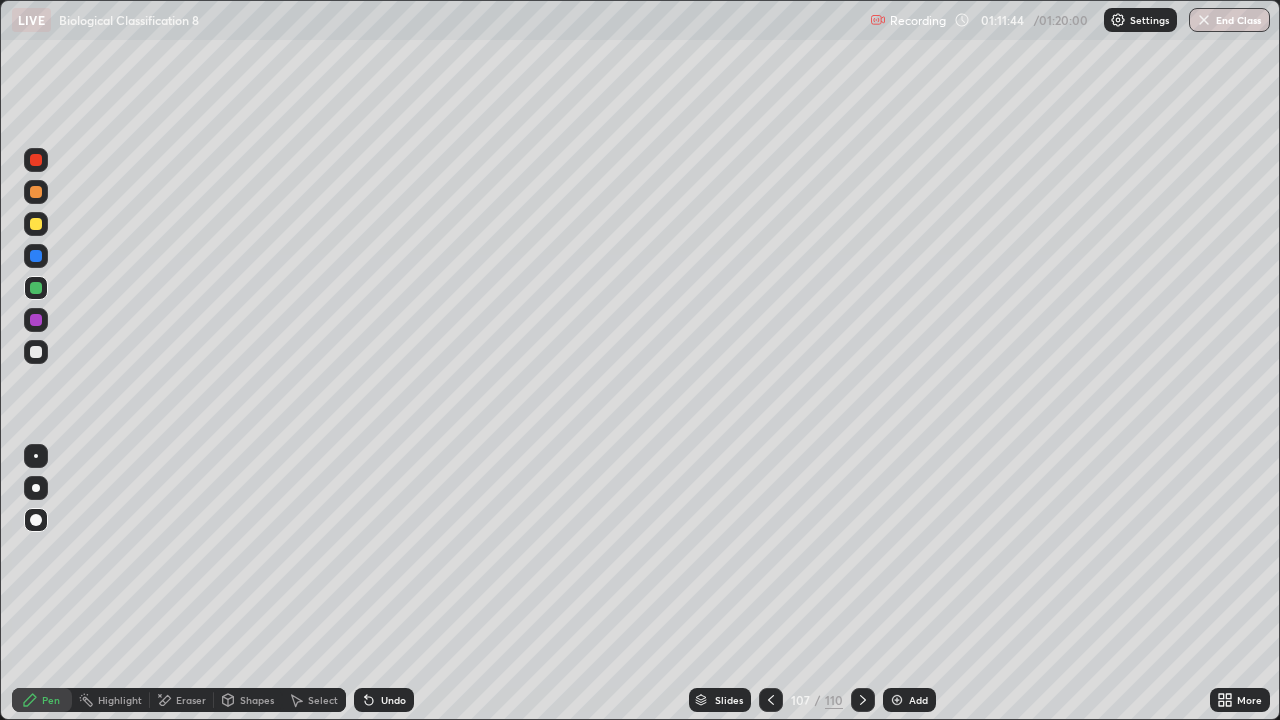 click on "Undo" at bounding box center [384, 700] 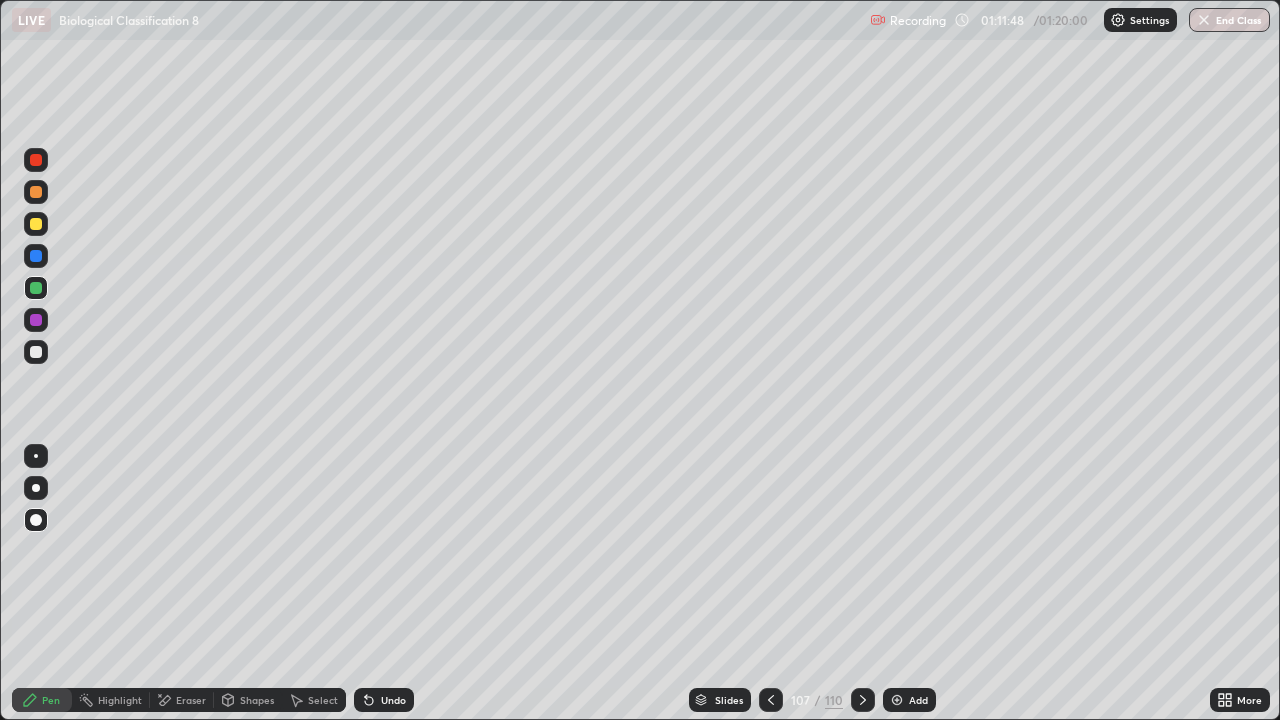 click on "Undo" at bounding box center [384, 700] 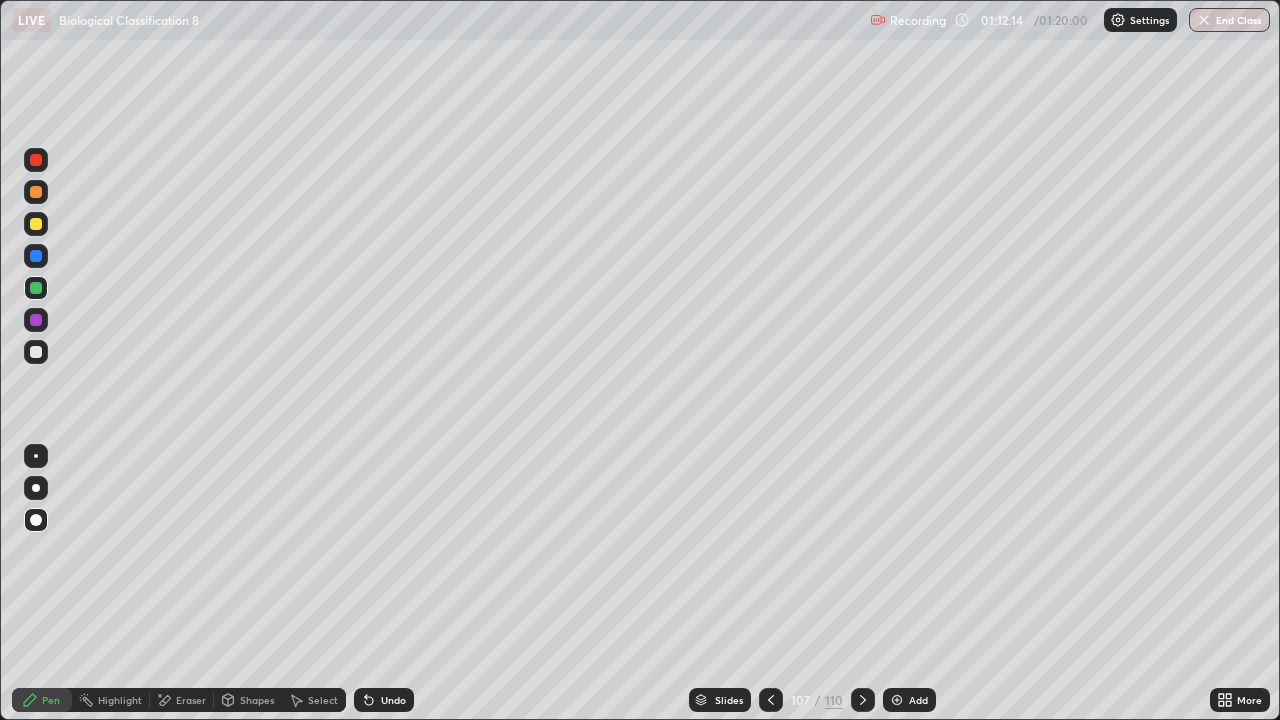 click at bounding box center [36, 352] 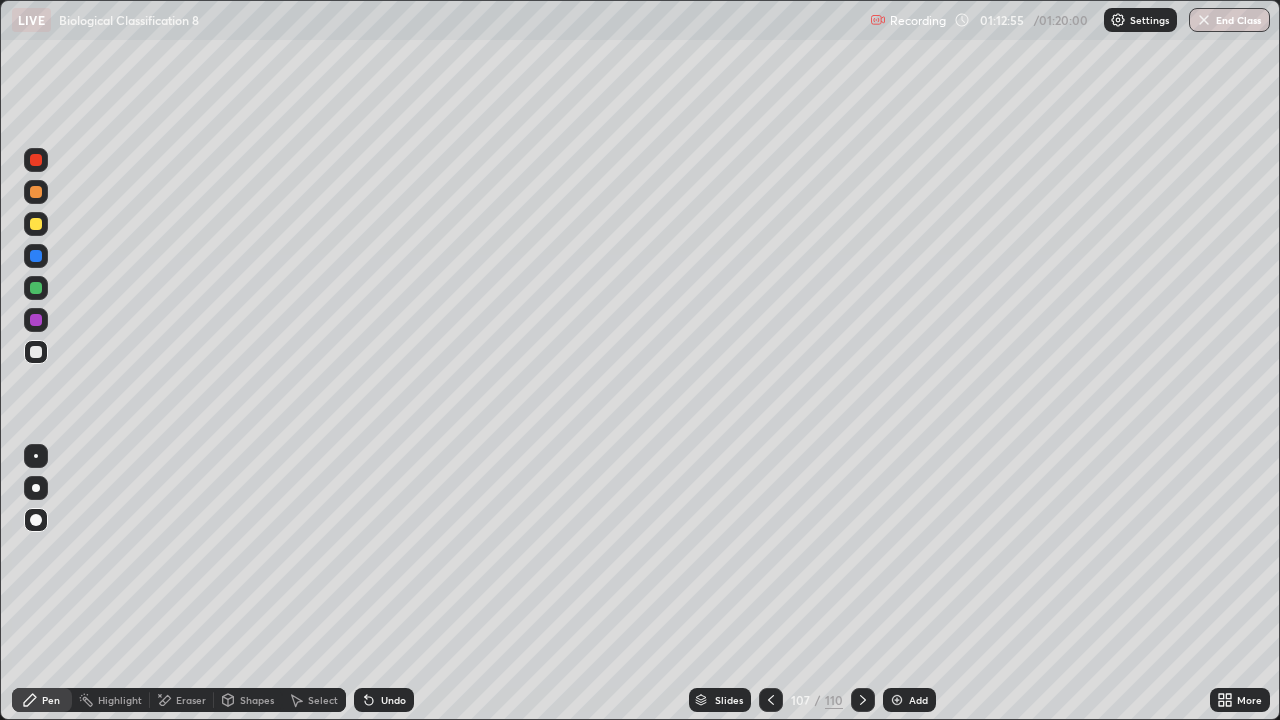 click at bounding box center (36, 288) 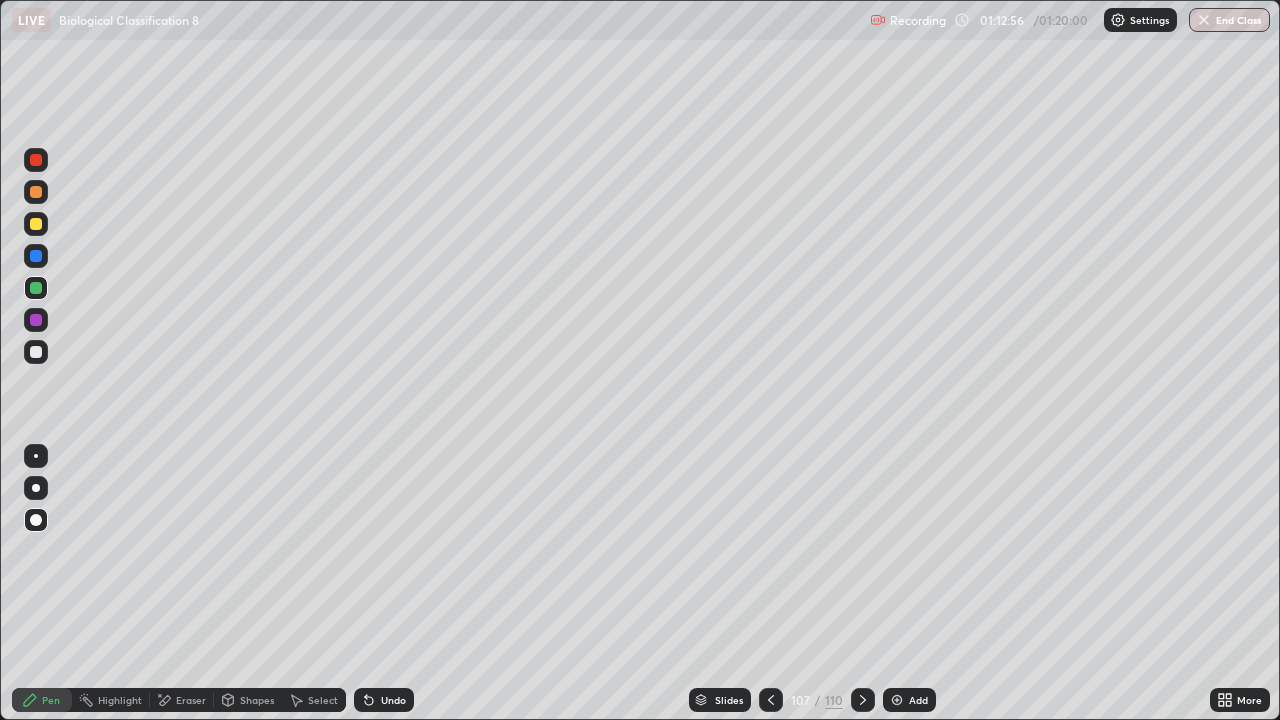 click at bounding box center [36, 488] 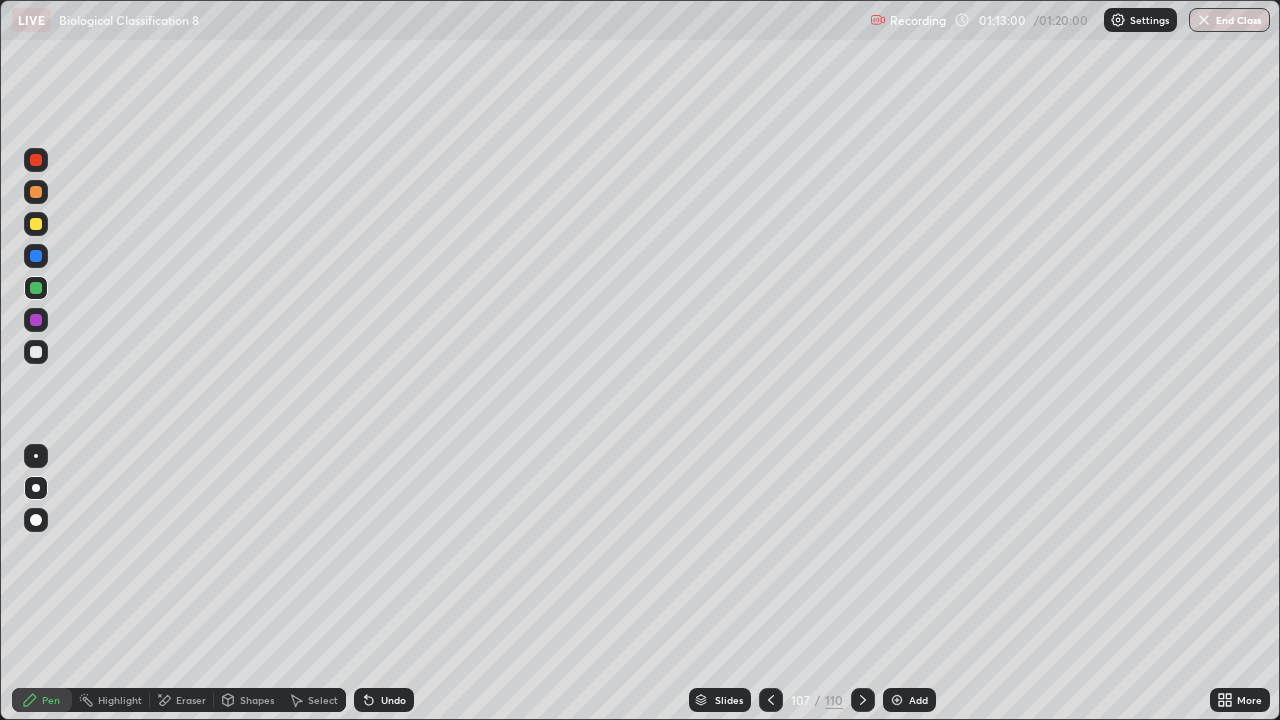 click at bounding box center [36, 224] 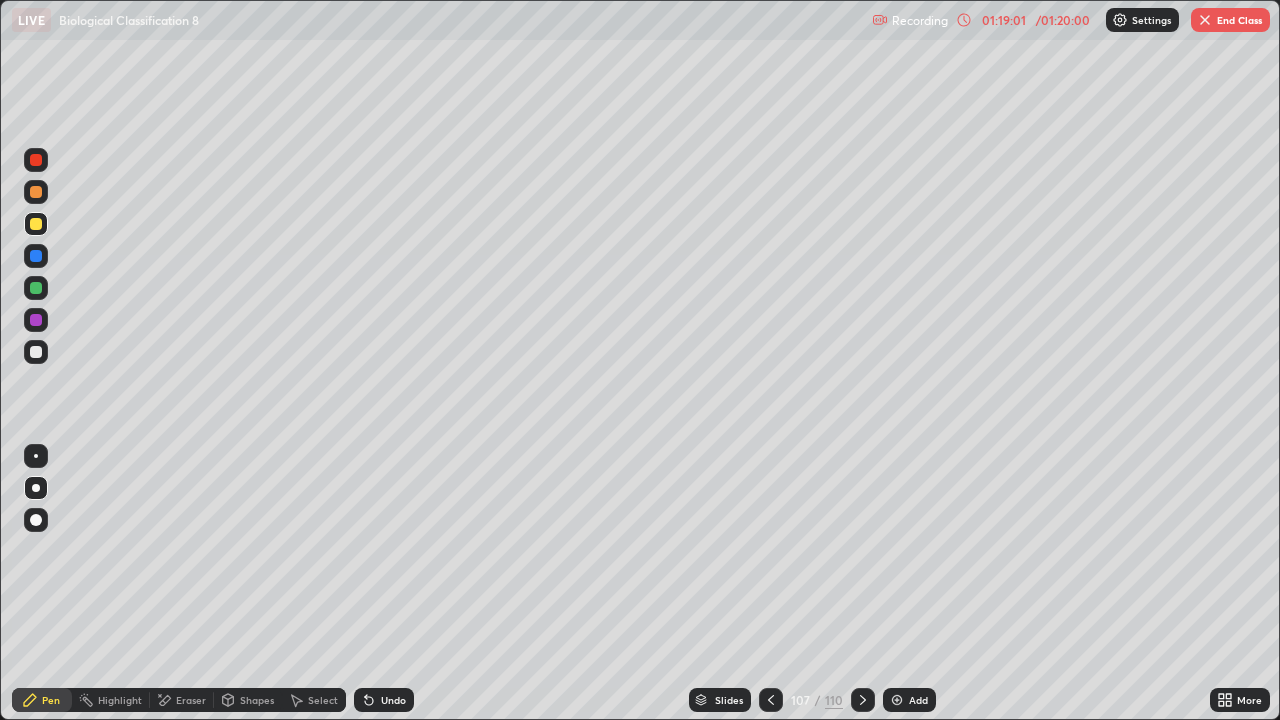 click 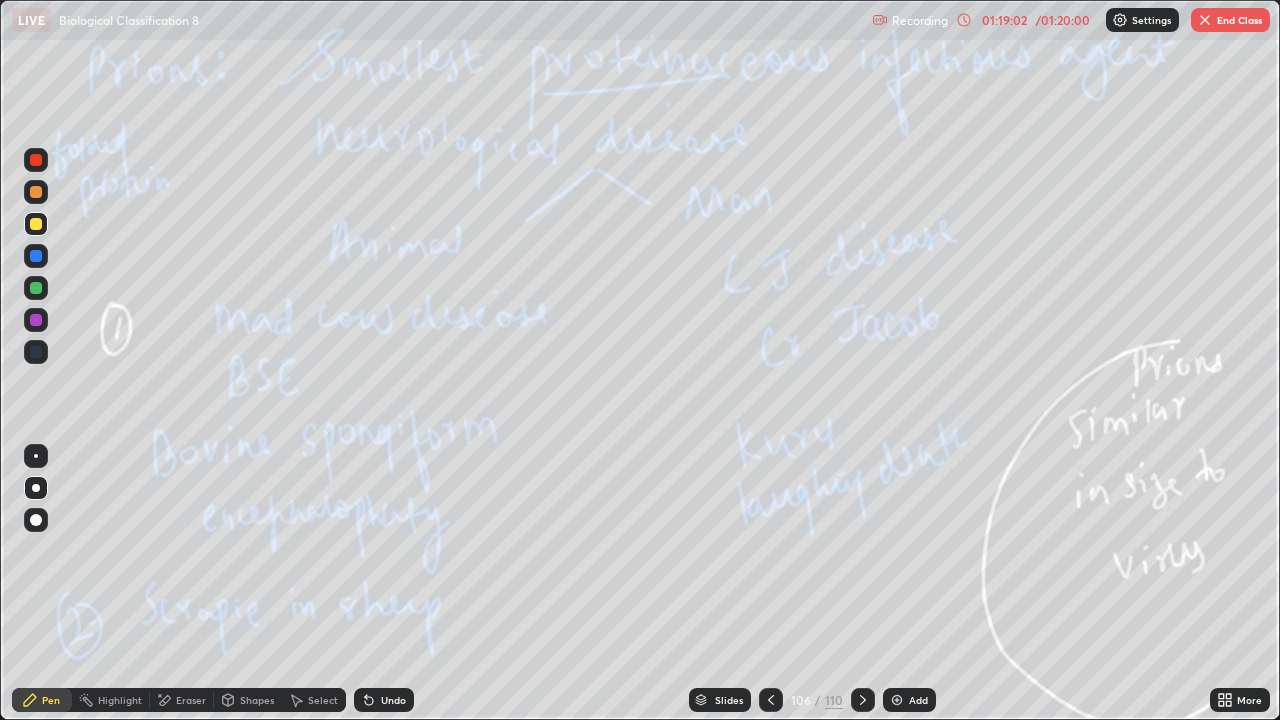 click 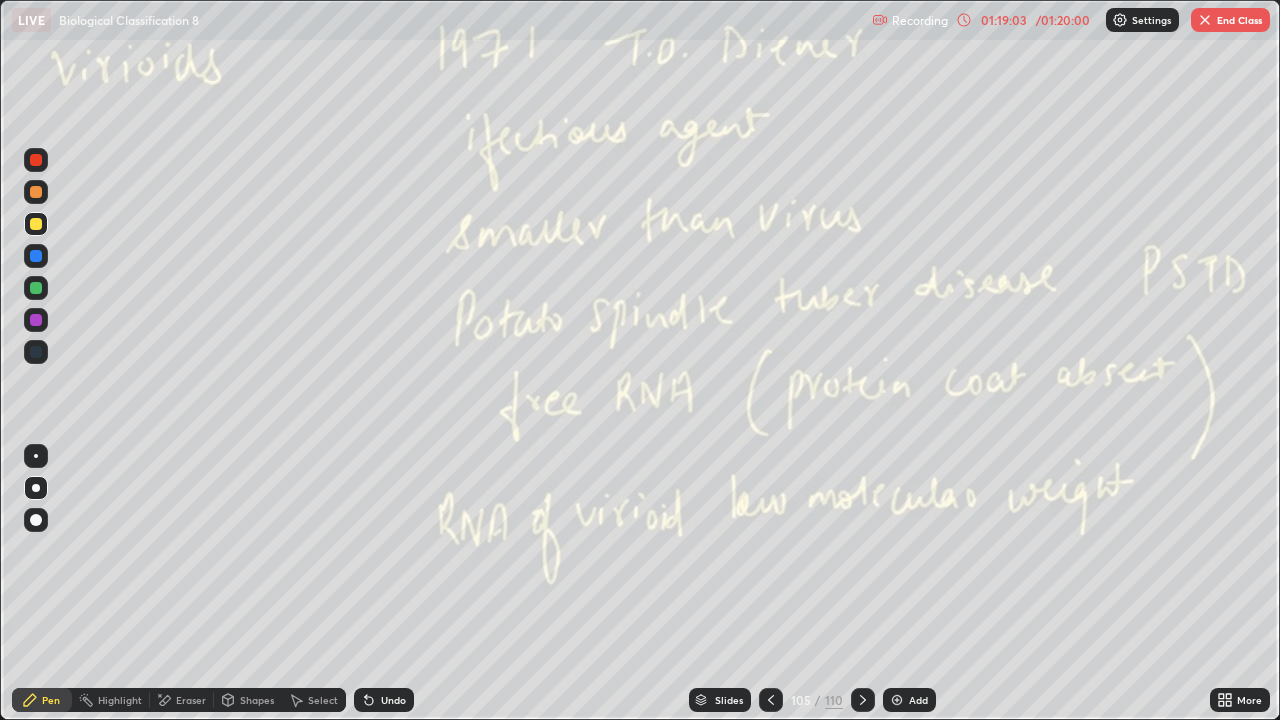 click 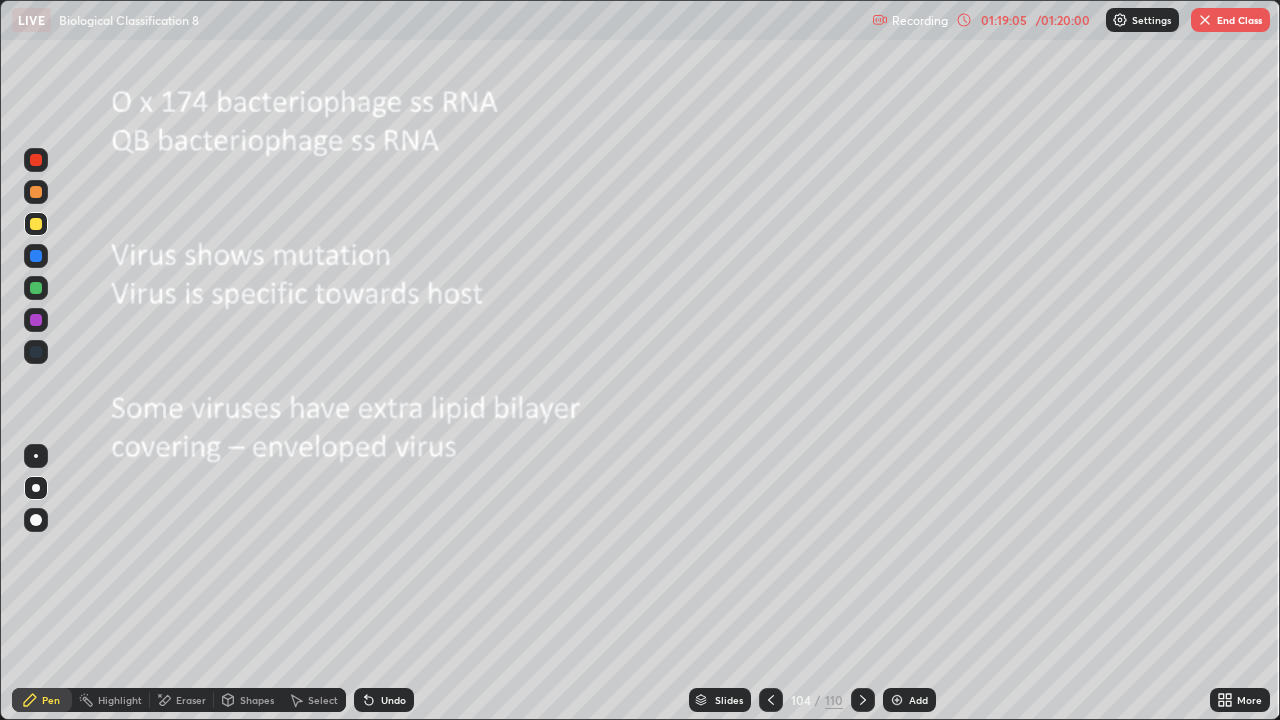 click 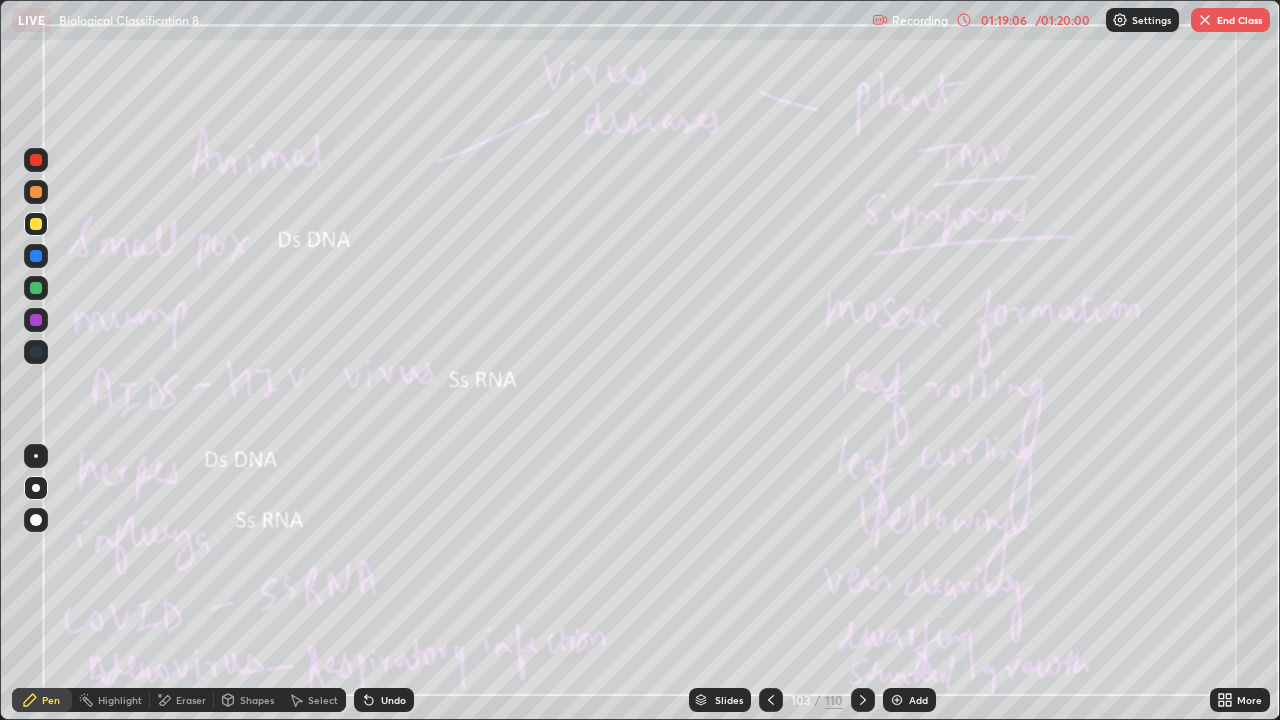 click 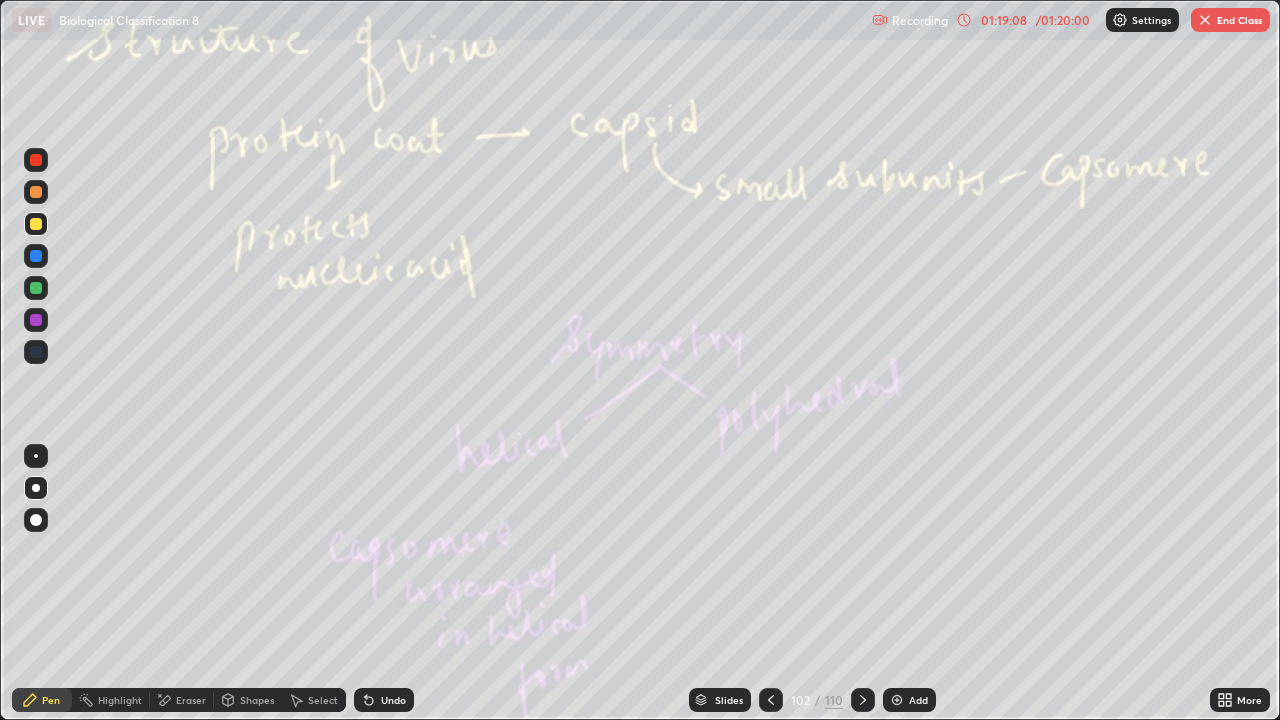 click 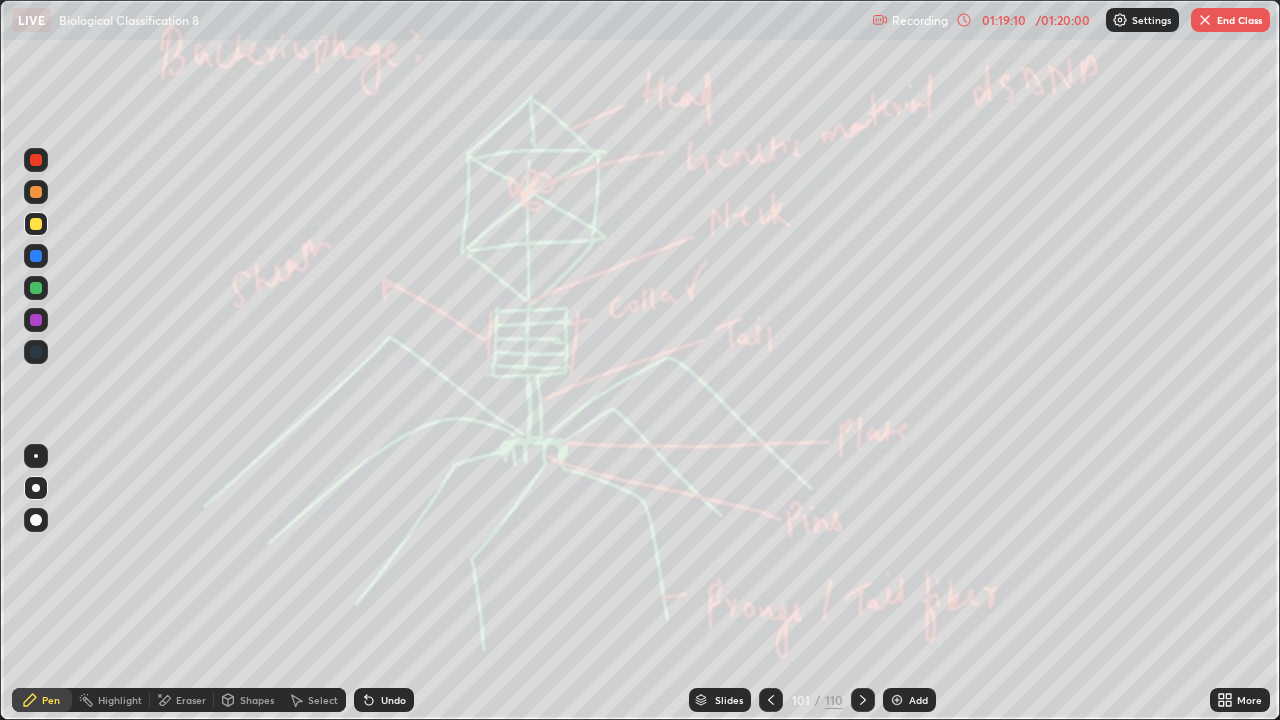 click 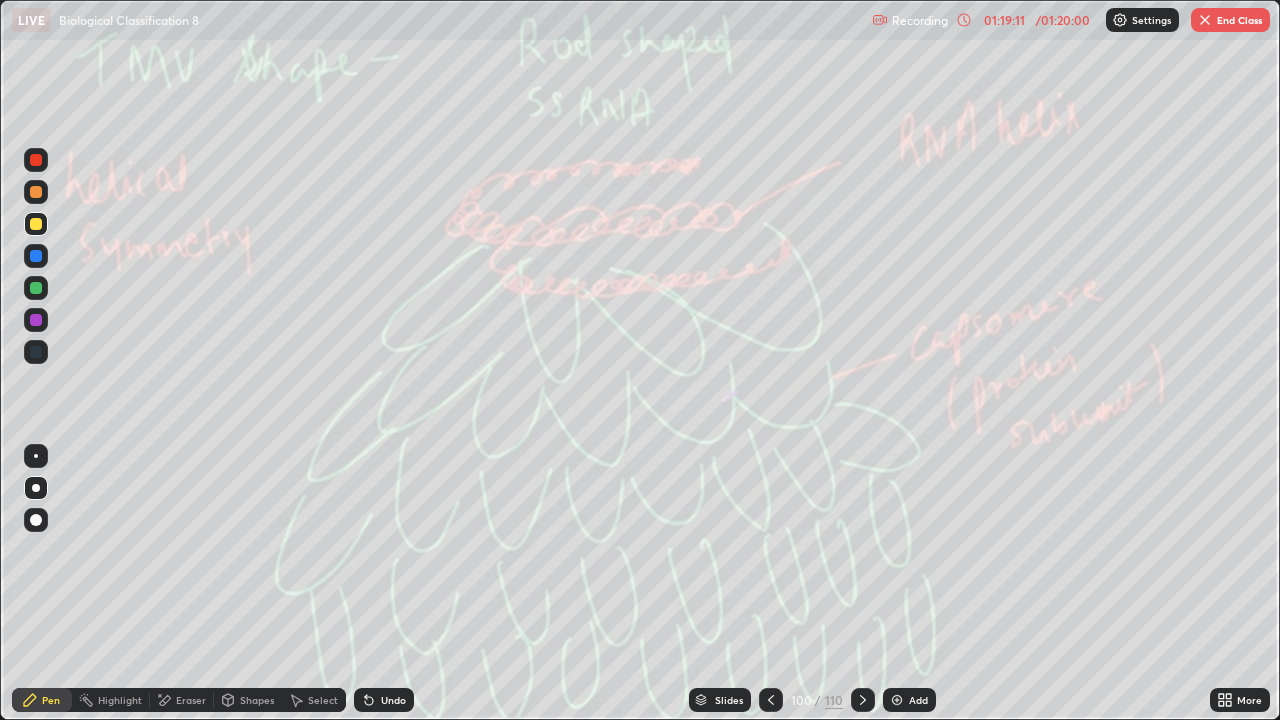 click 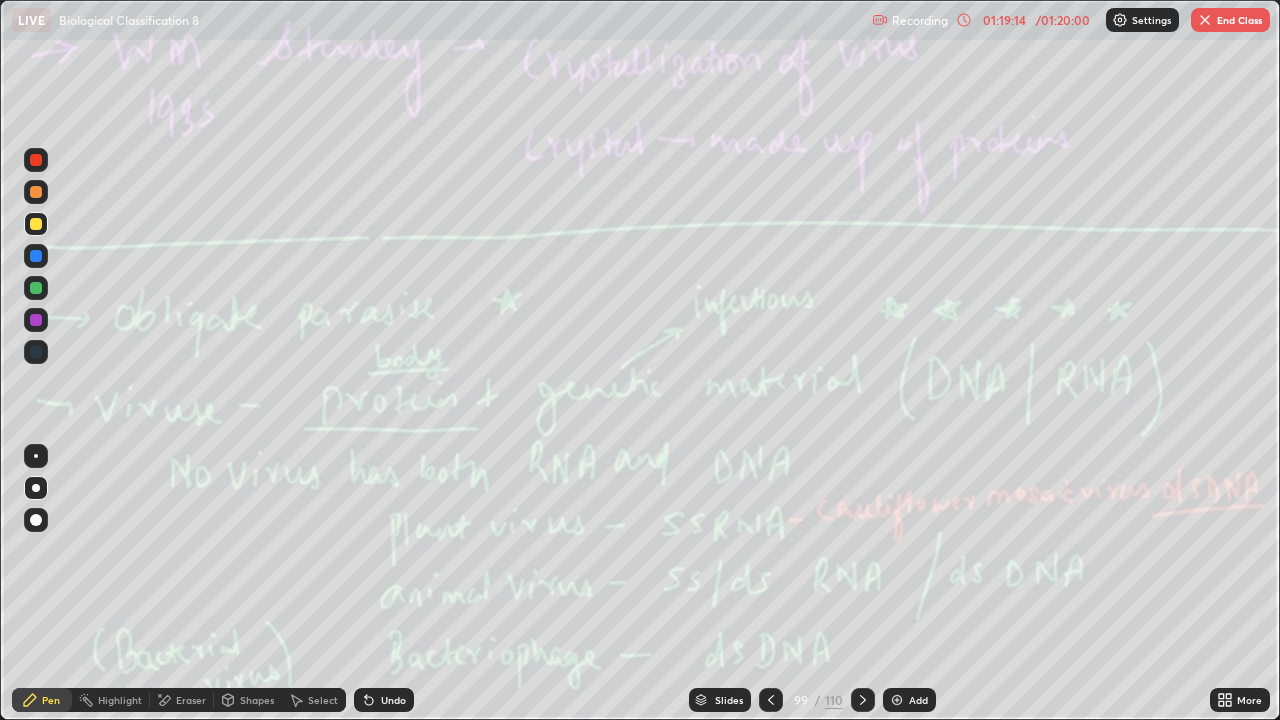click 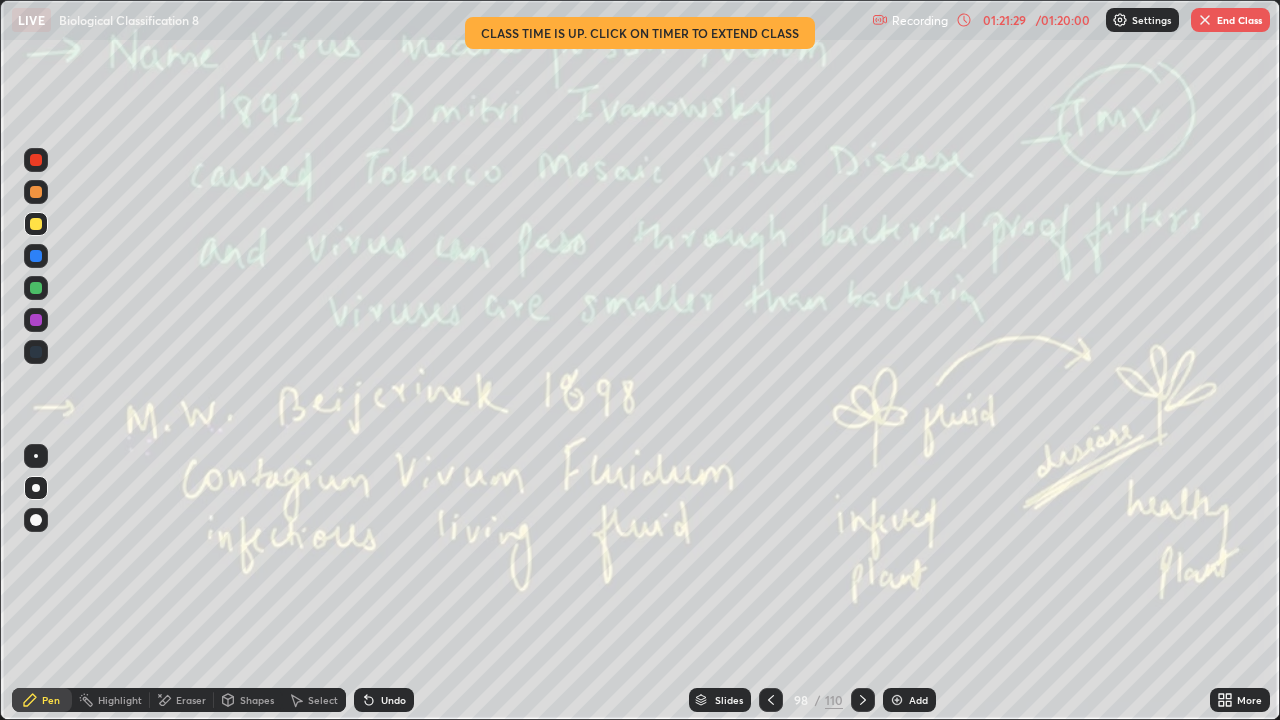 click 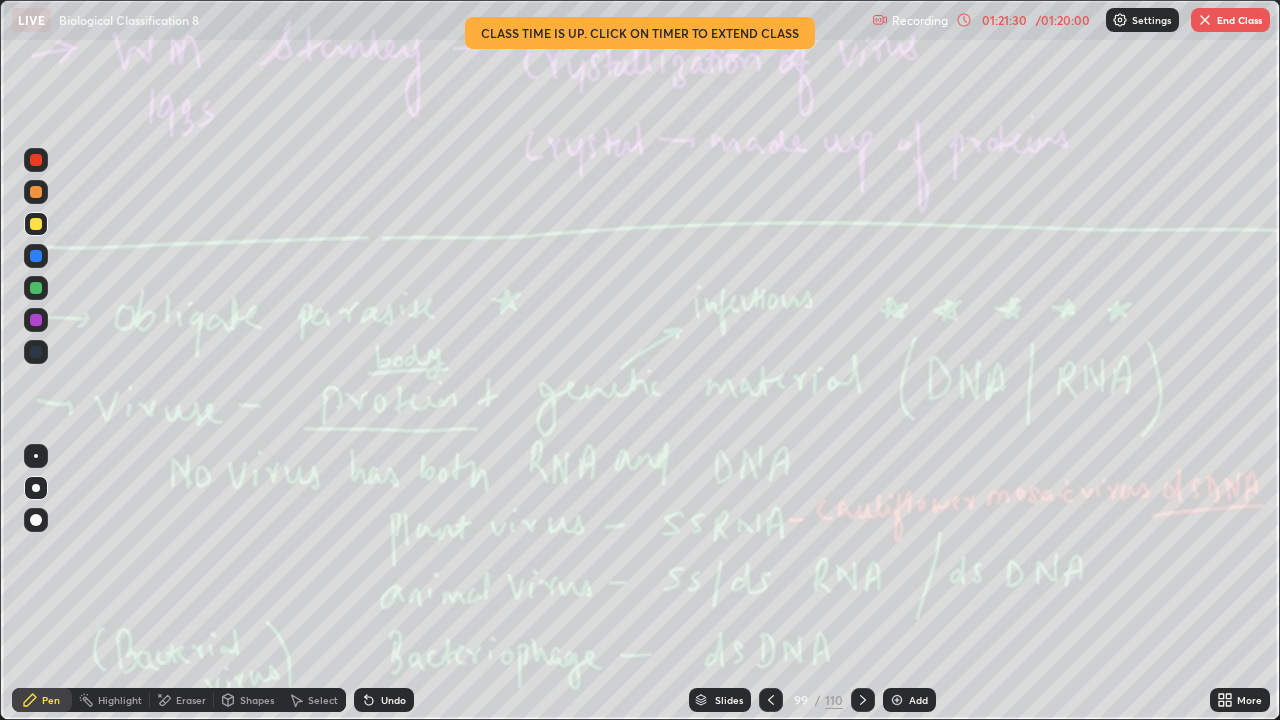 click at bounding box center (897, 700) 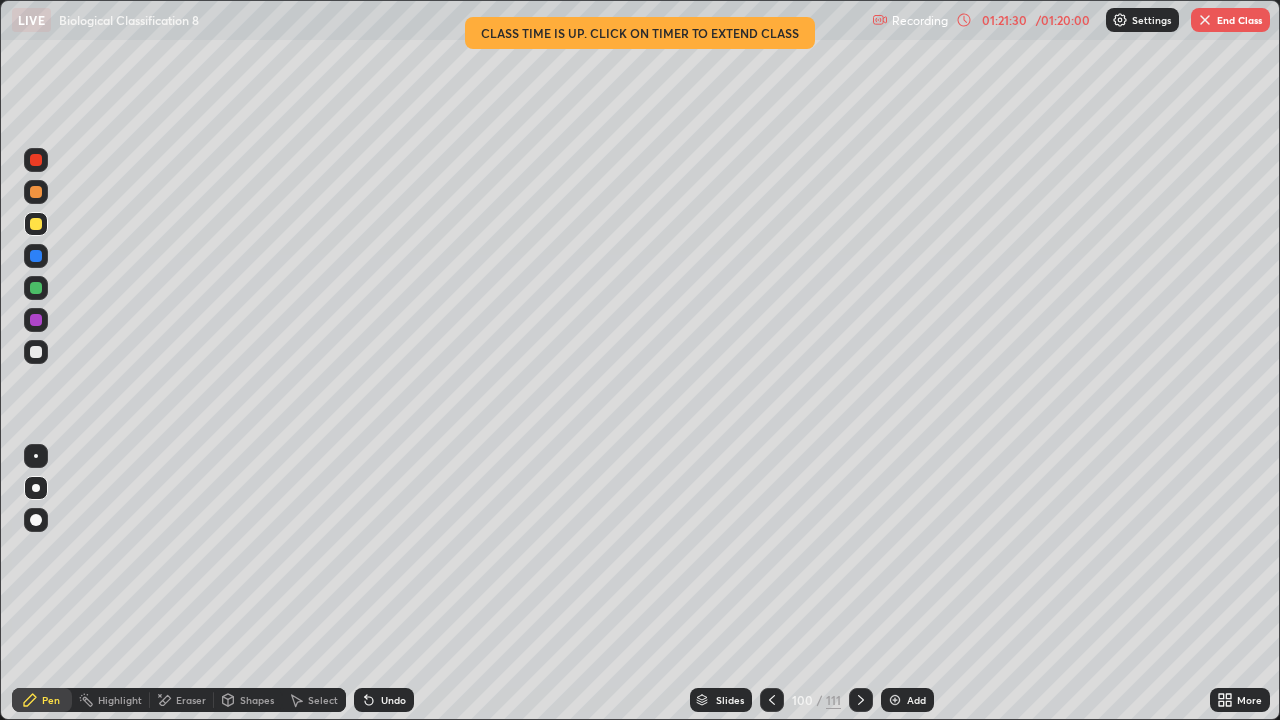 click 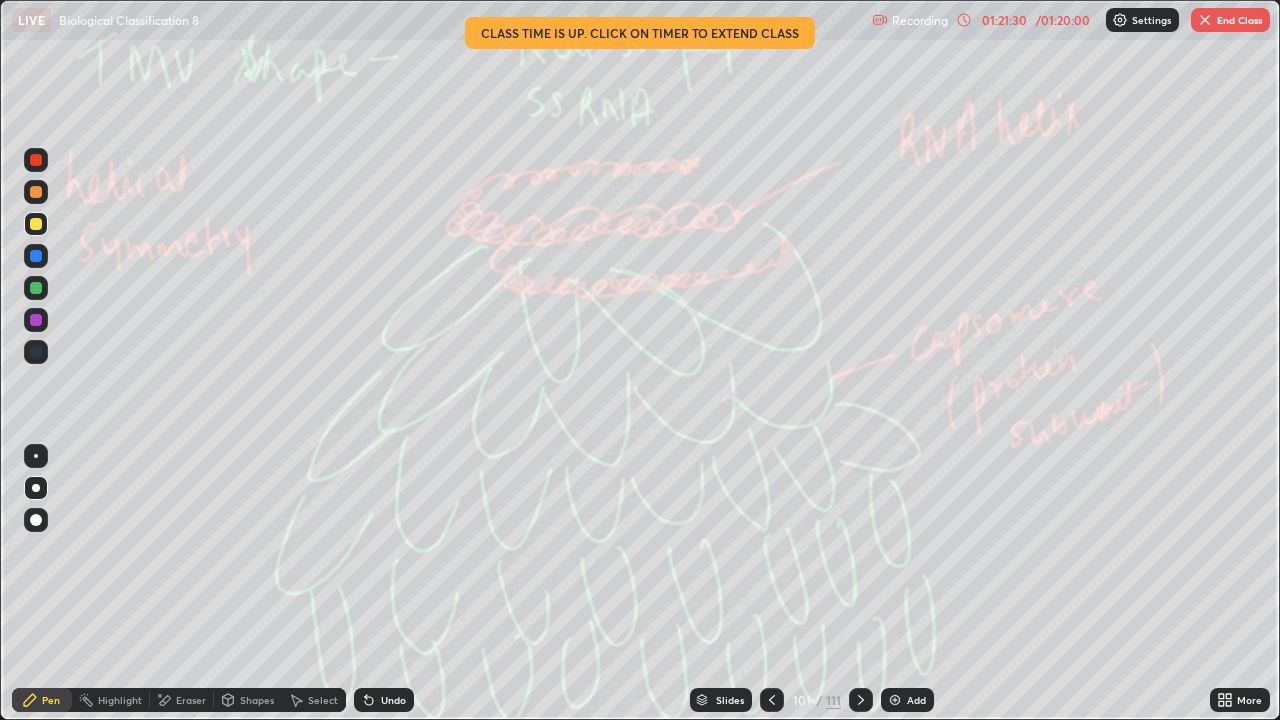 click on "Add" at bounding box center (907, 700) 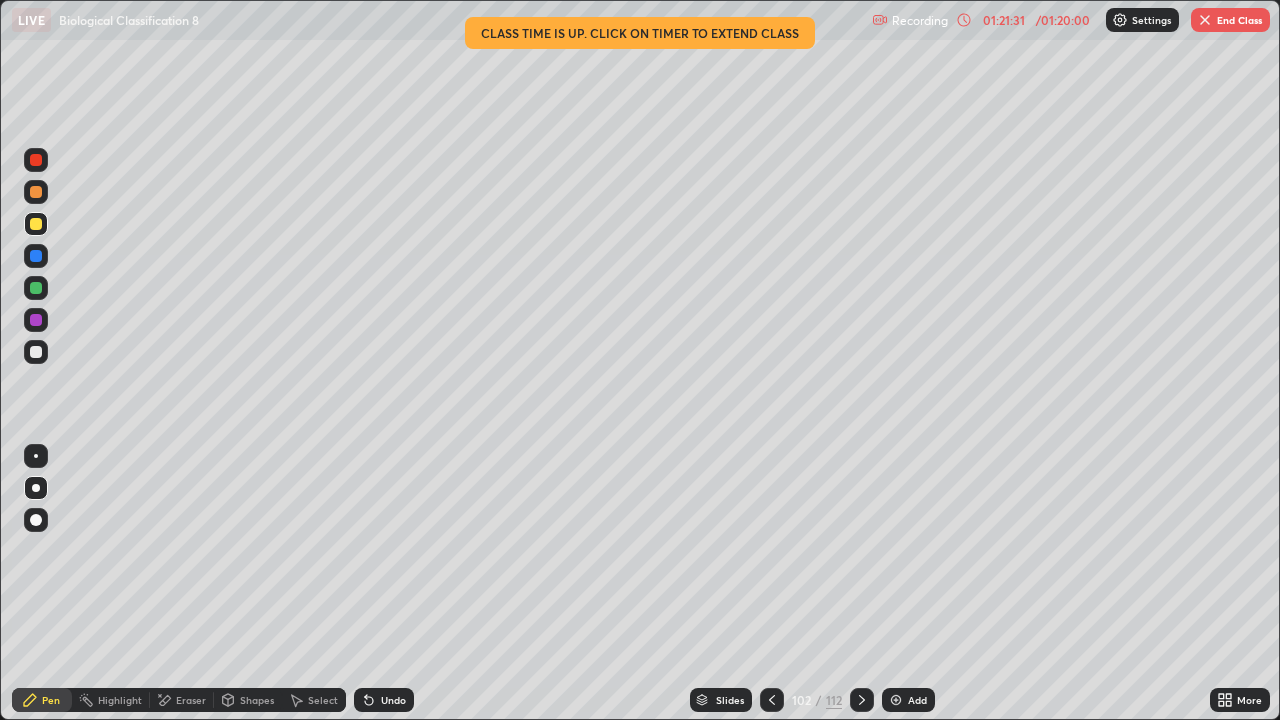 click 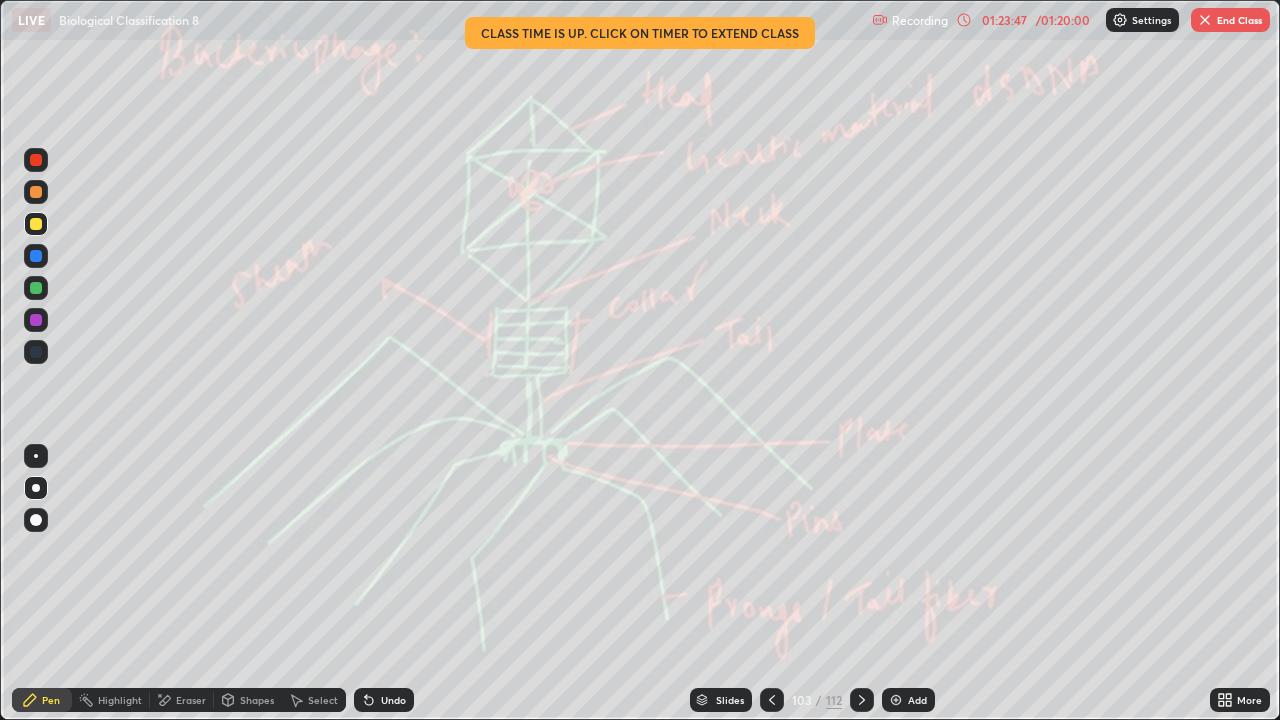 click on "End Class" at bounding box center (1230, 20) 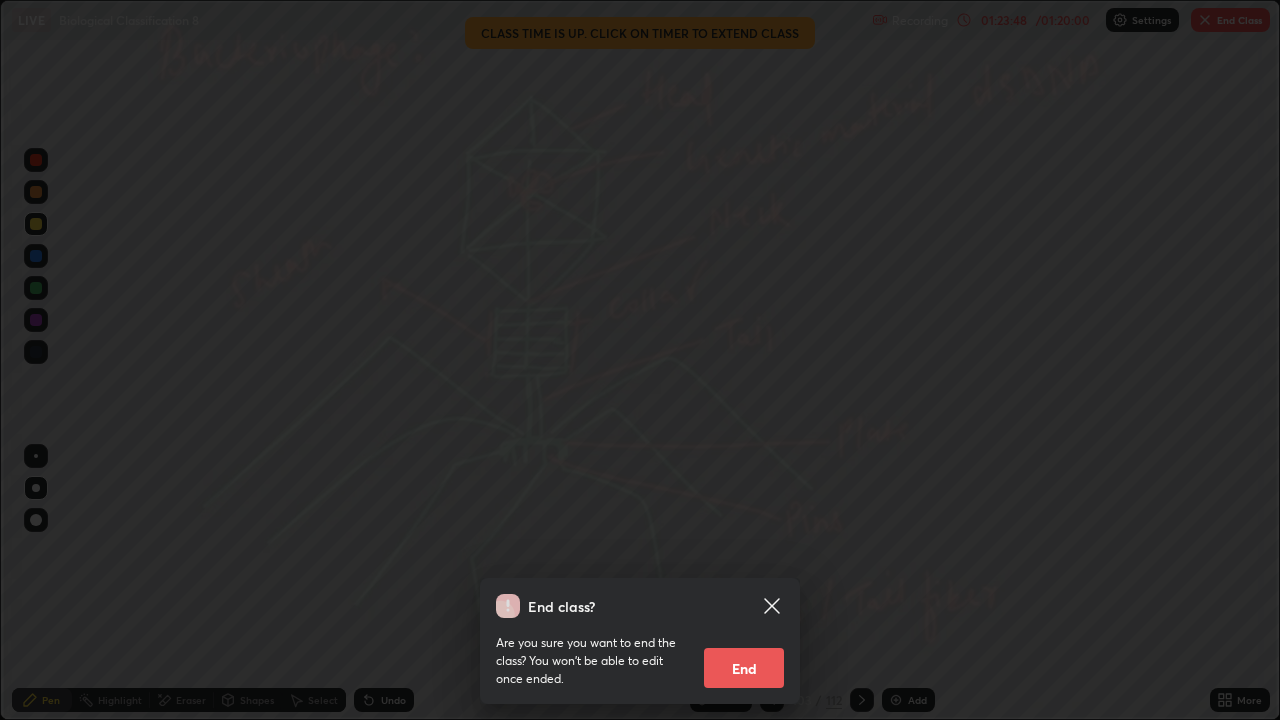 click on "End" at bounding box center [744, 668] 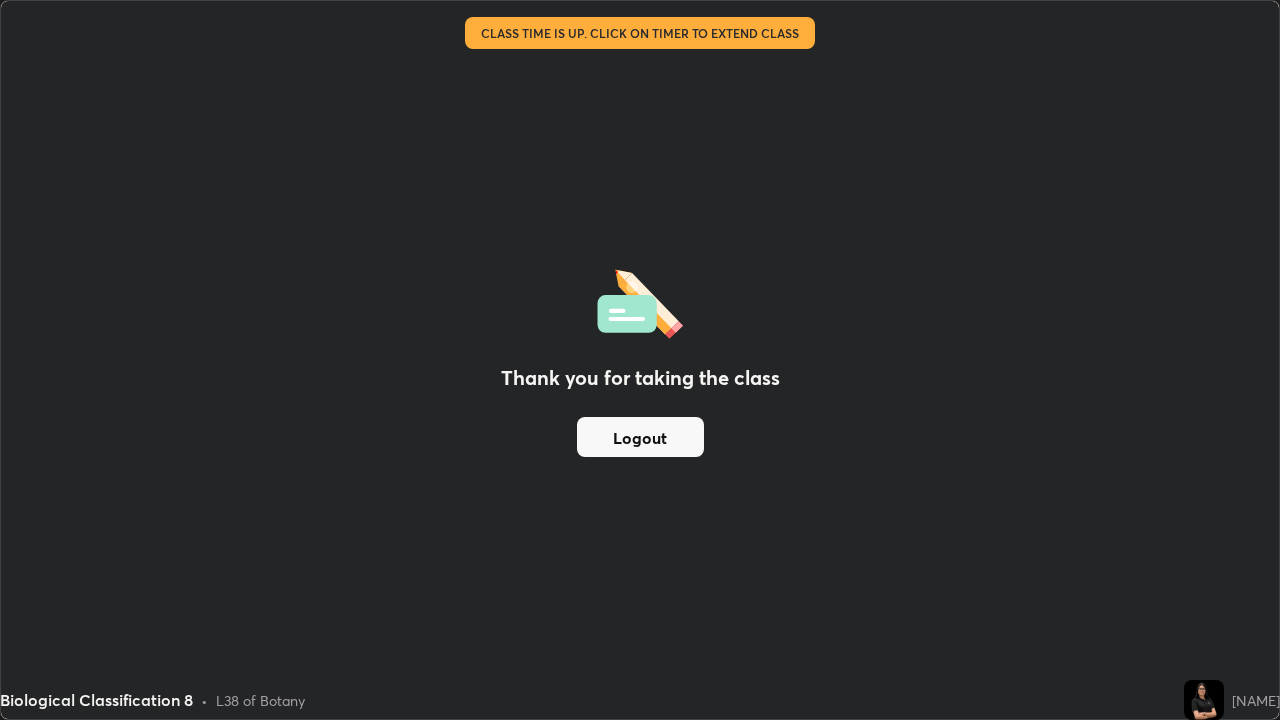 click on "Logout" at bounding box center (640, 437) 